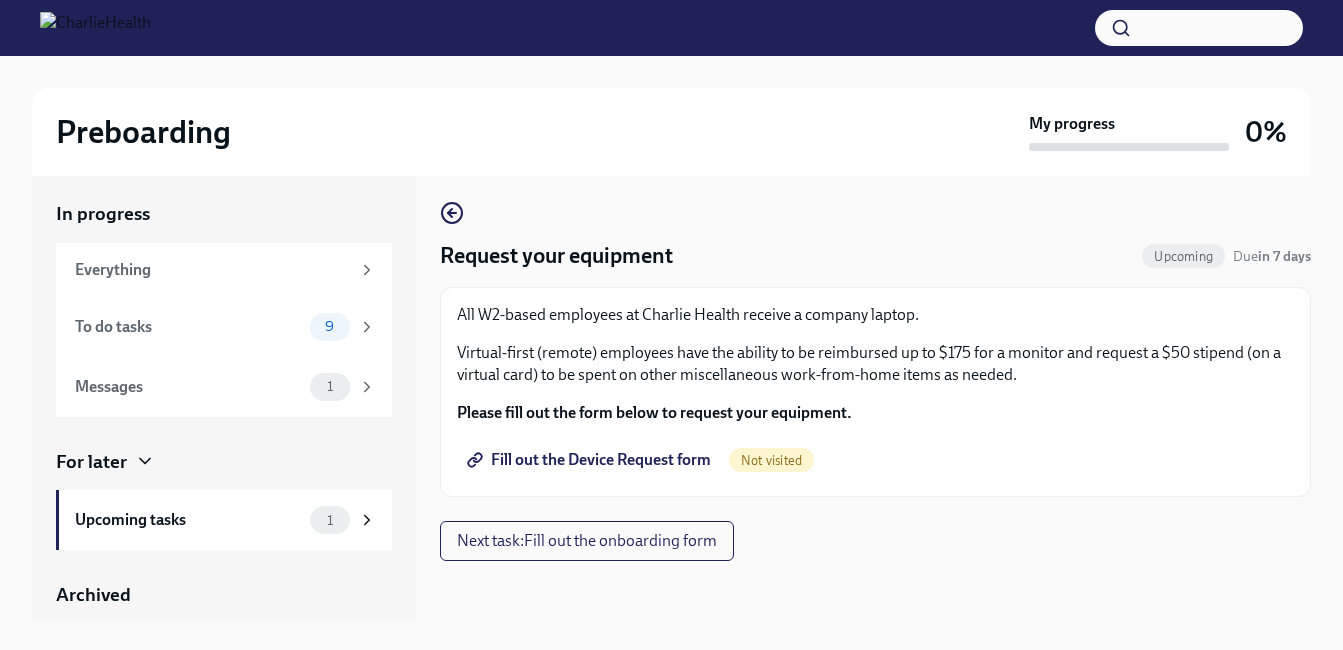 scroll, scrollTop: 0, scrollLeft: 0, axis: both 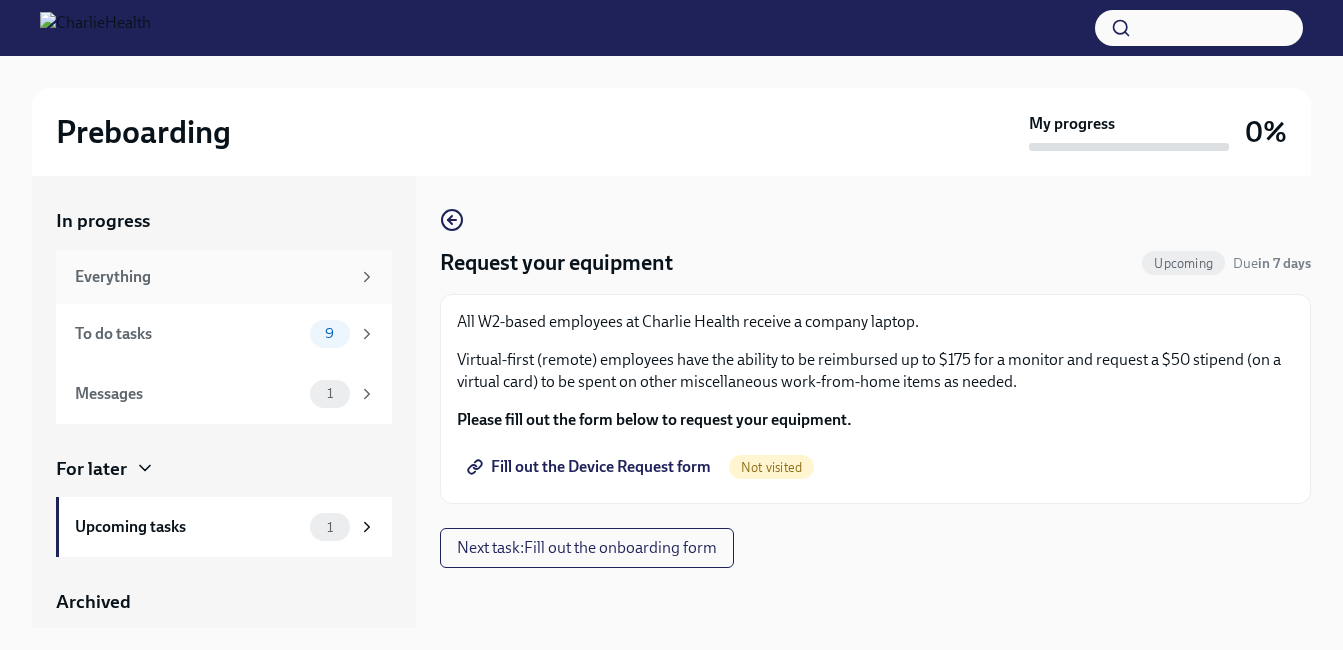 click 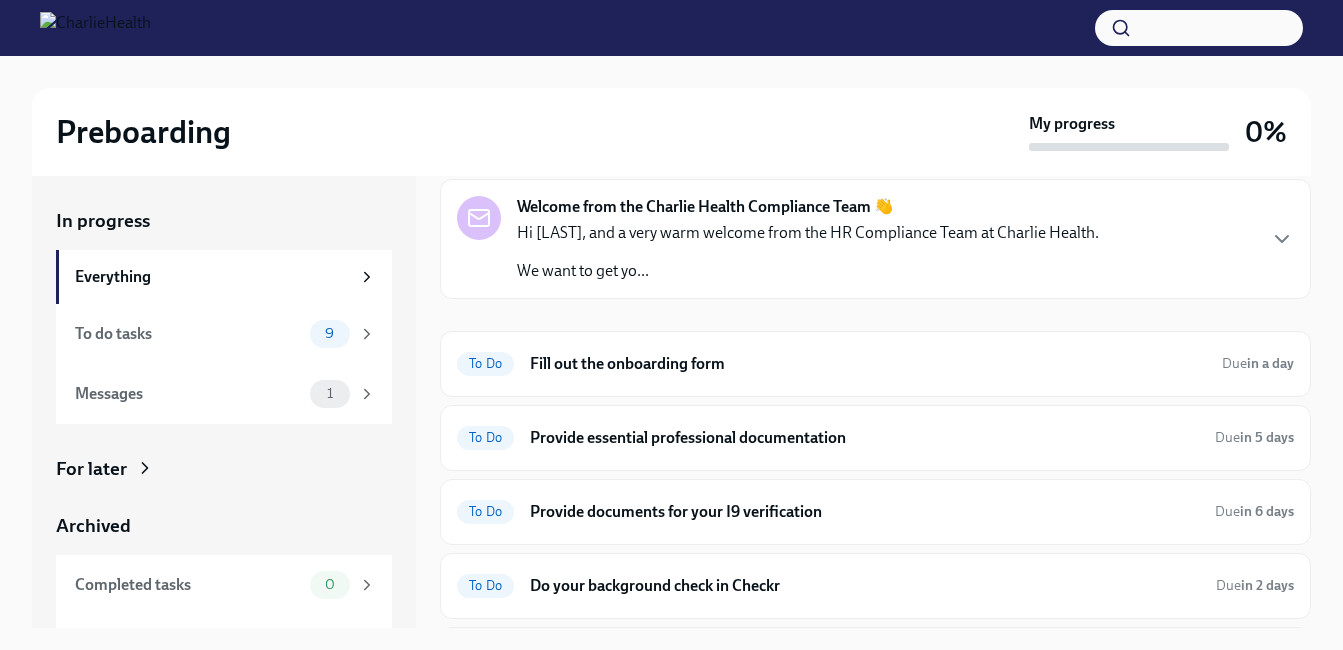 scroll, scrollTop: 100, scrollLeft: 0, axis: vertical 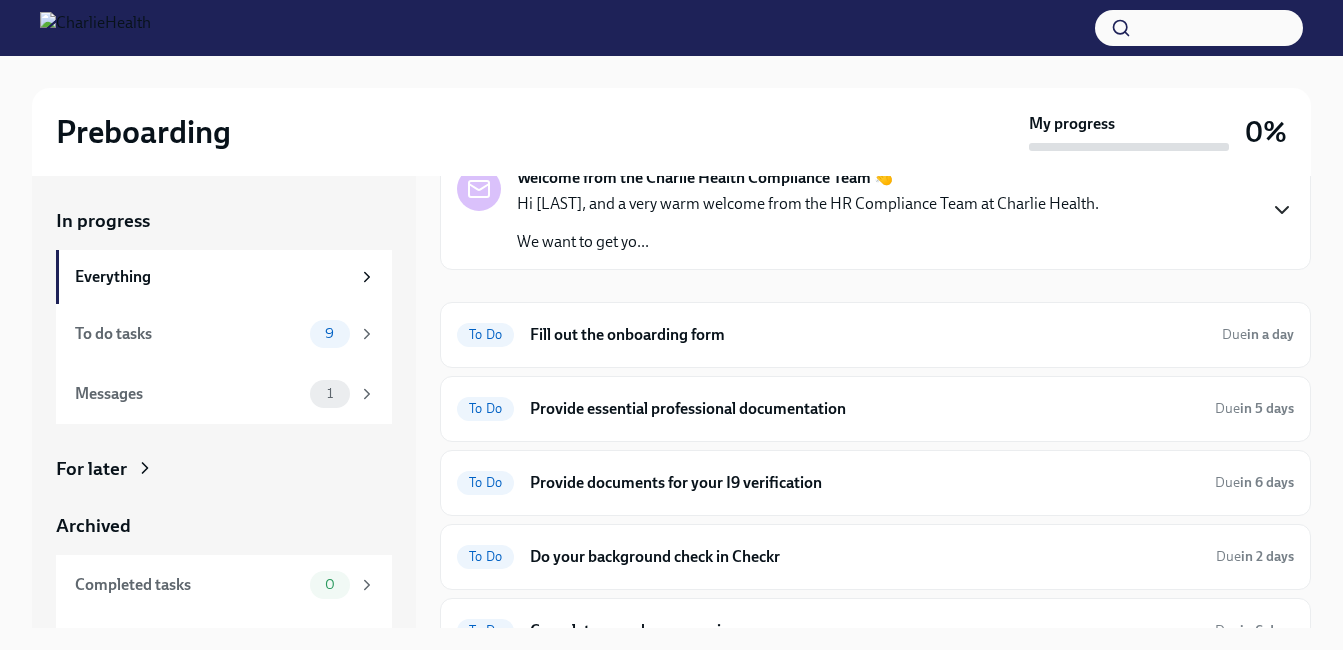 click 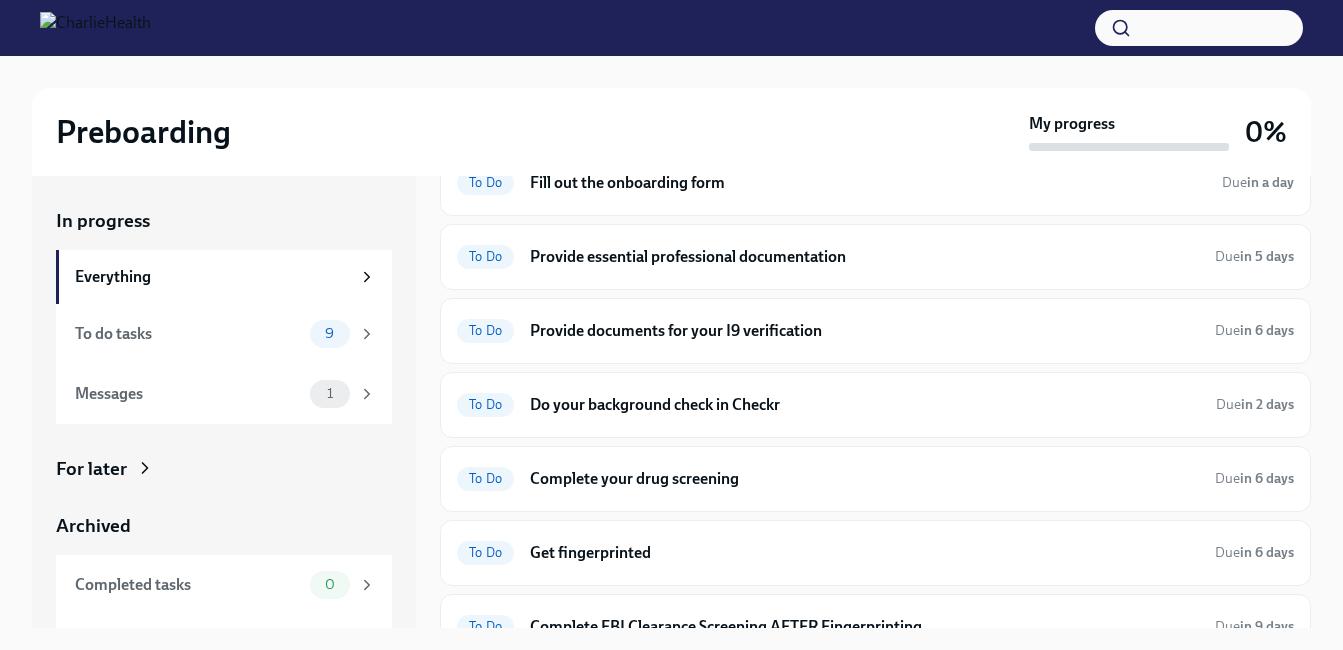 scroll, scrollTop: 500, scrollLeft: 0, axis: vertical 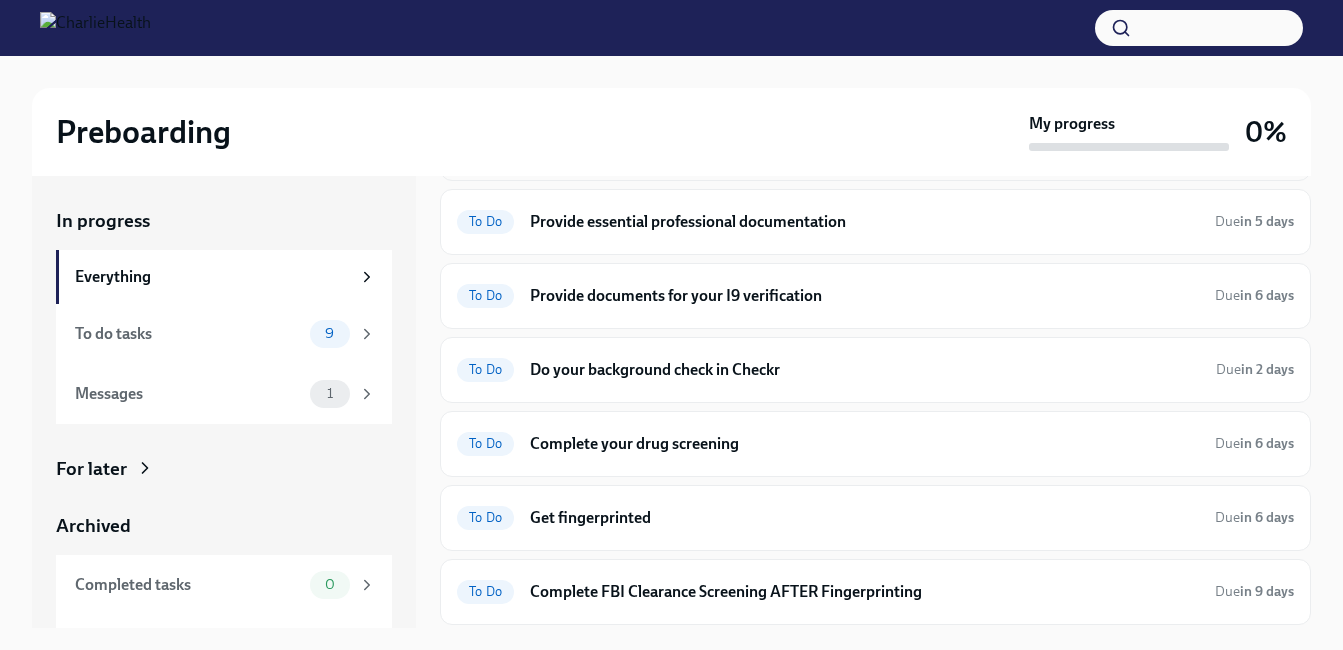 click on "Fill out the onboarding form" at bounding box center [868, 148] 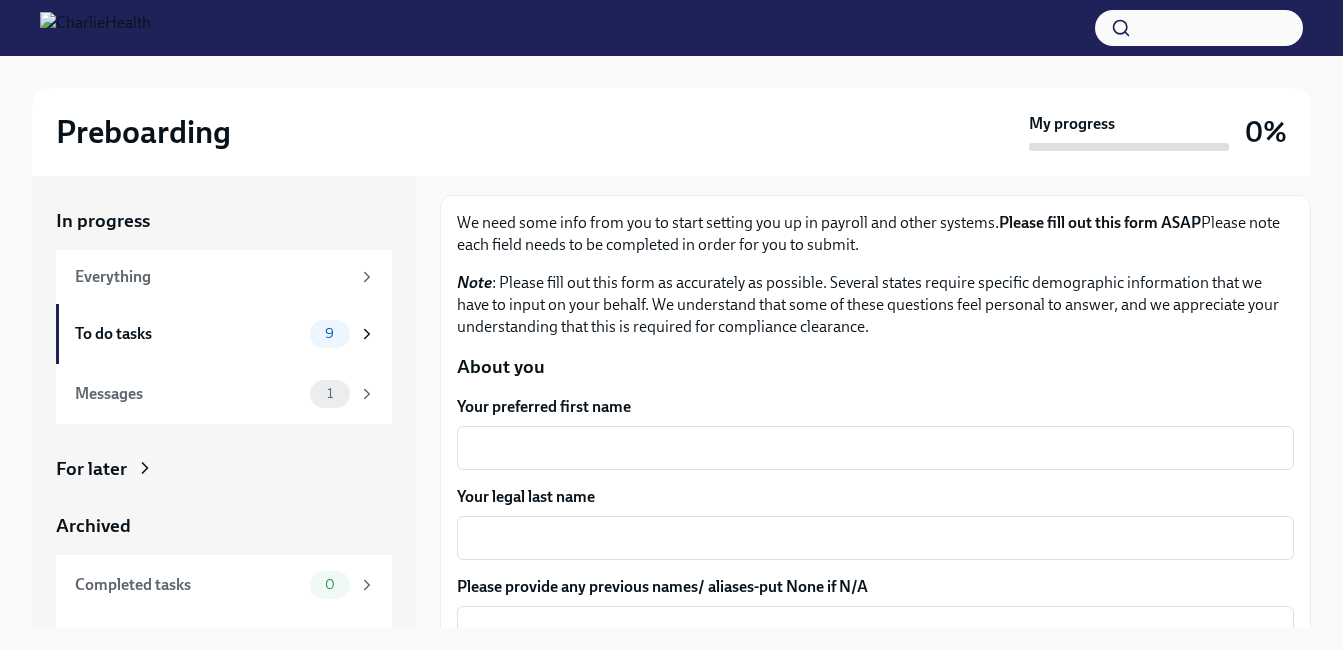 scroll, scrollTop: 100, scrollLeft: 0, axis: vertical 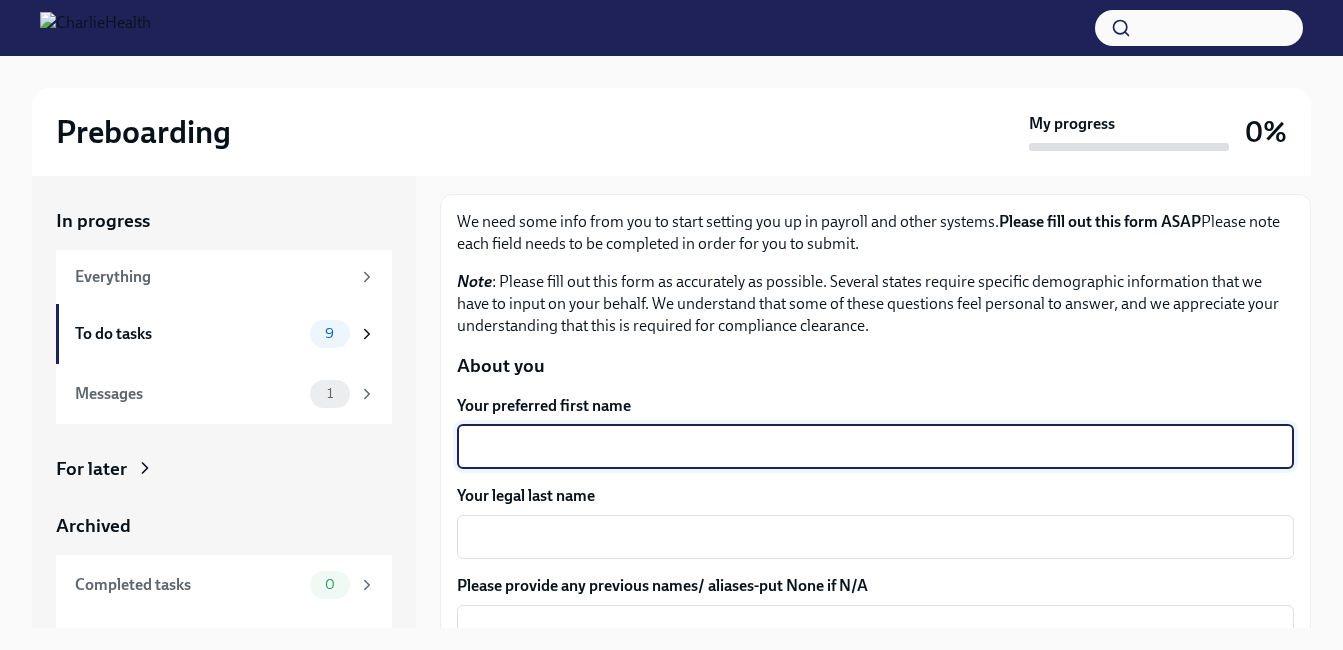 click on "Your preferred first name" at bounding box center [875, 447] 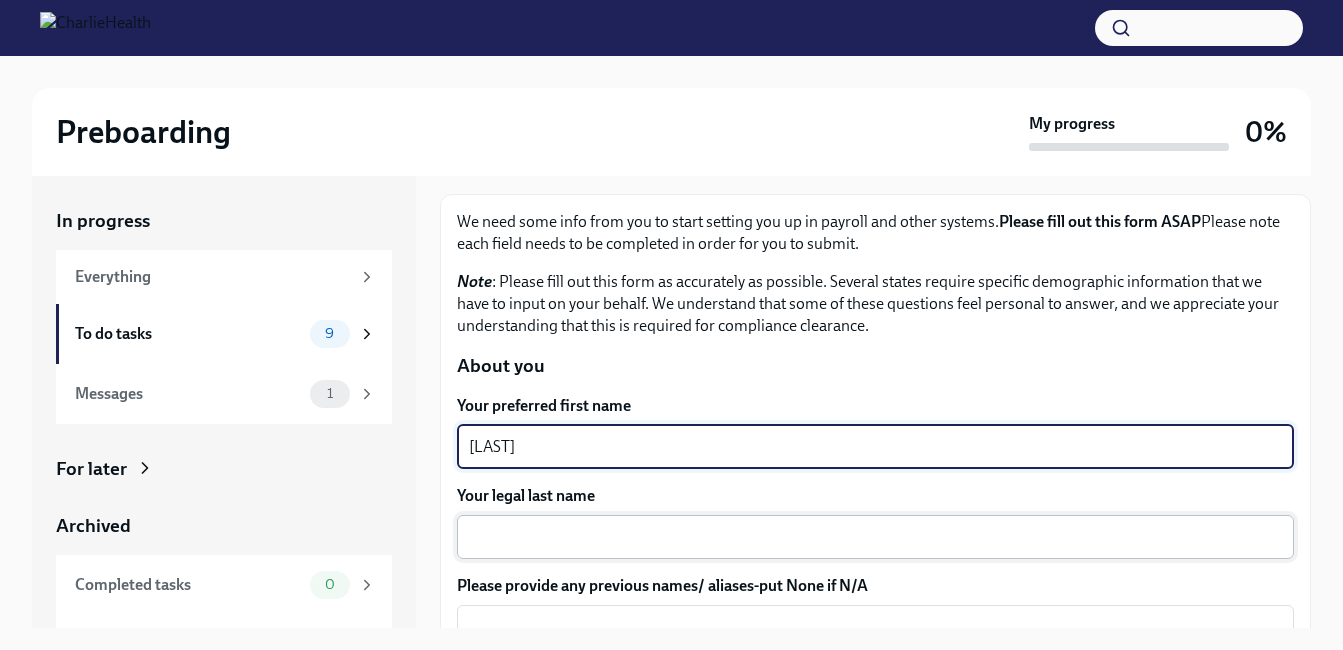 type on "[LAST]" 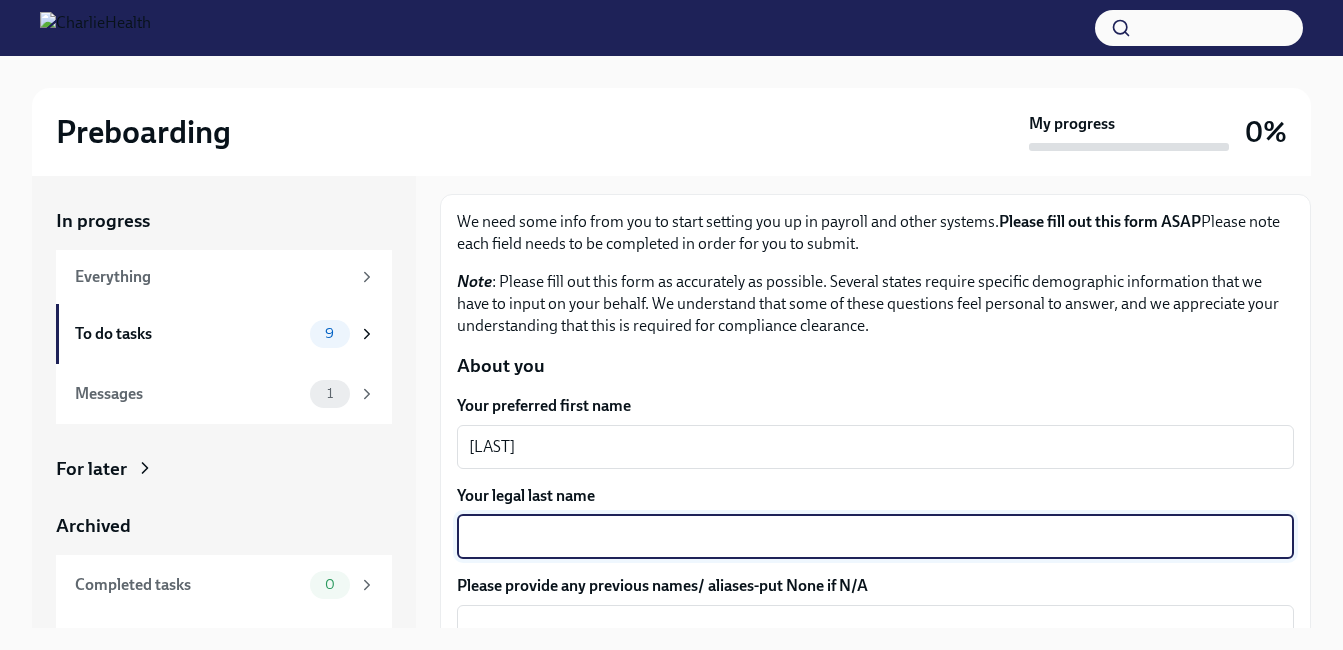 click on "Your legal last name" at bounding box center [875, 537] 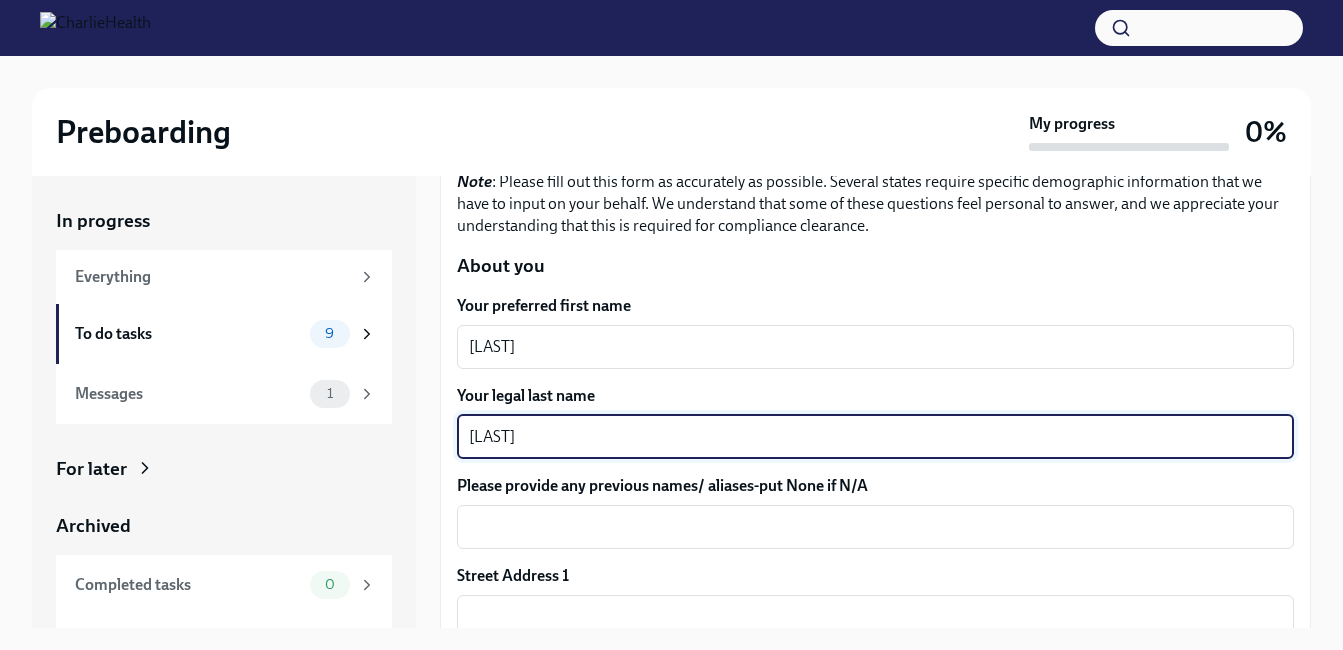 scroll, scrollTop: 300, scrollLeft: 0, axis: vertical 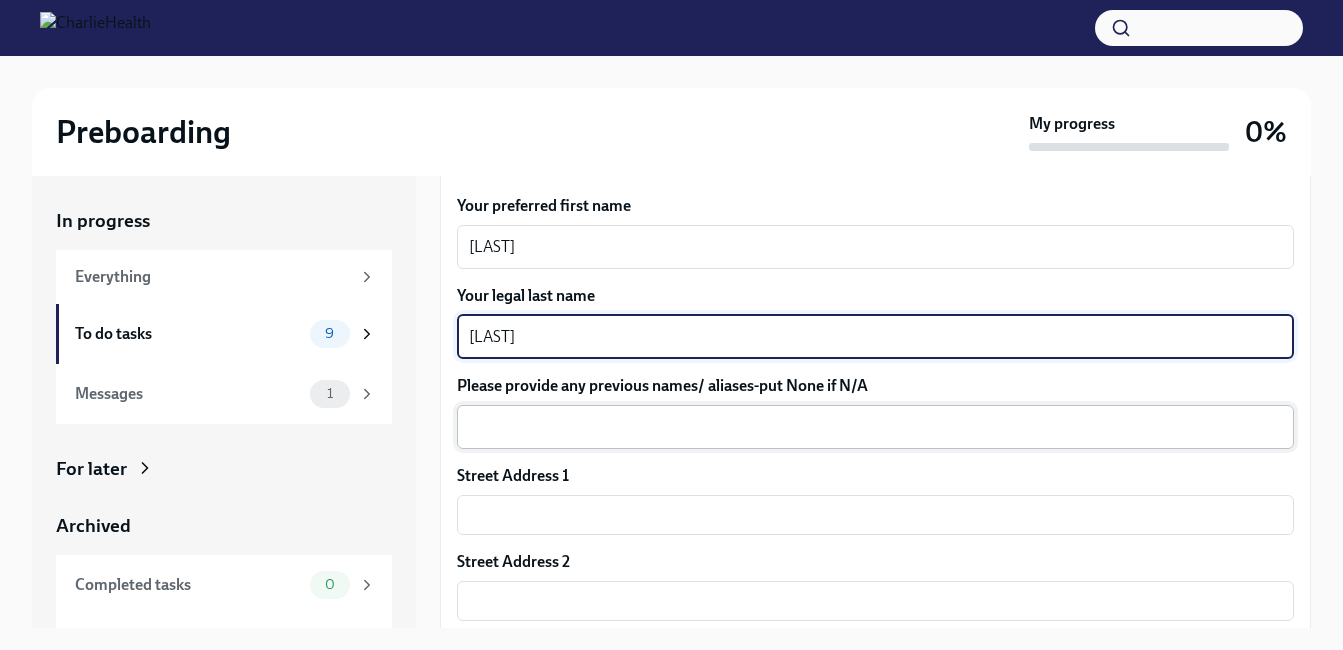 type on "[LAST]" 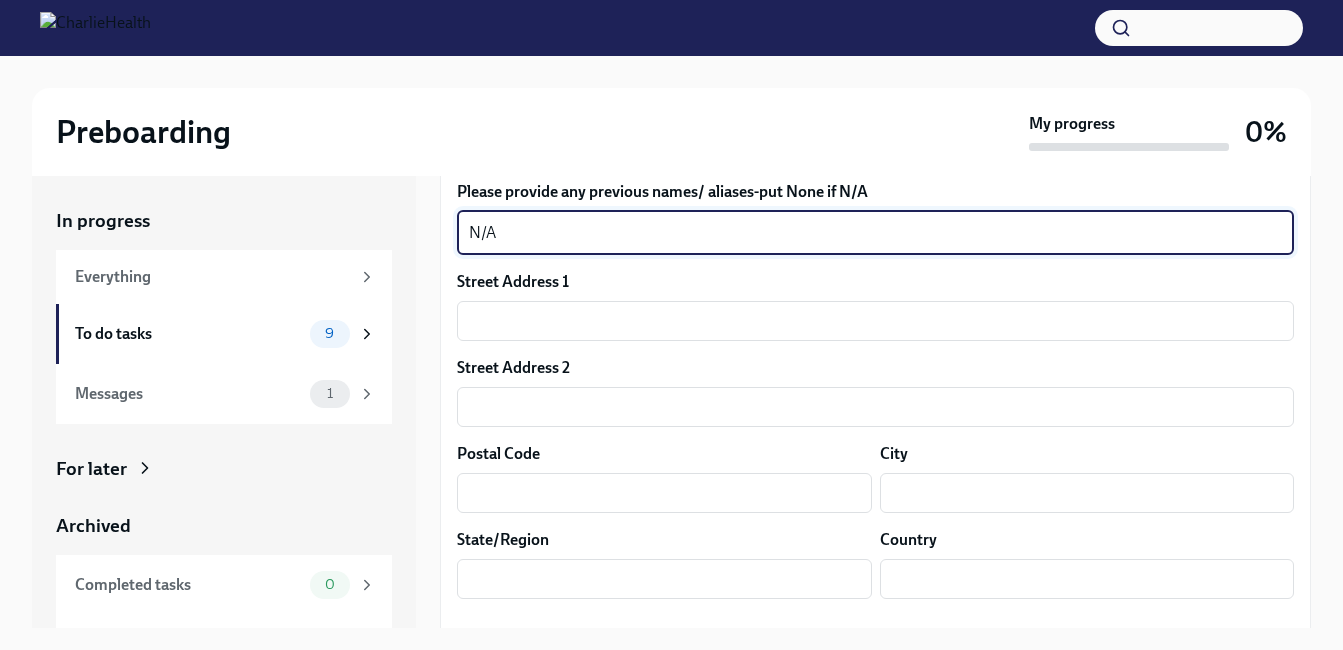 scroll, scrollTop: 500, scrollLeft: 0, axis: vertical 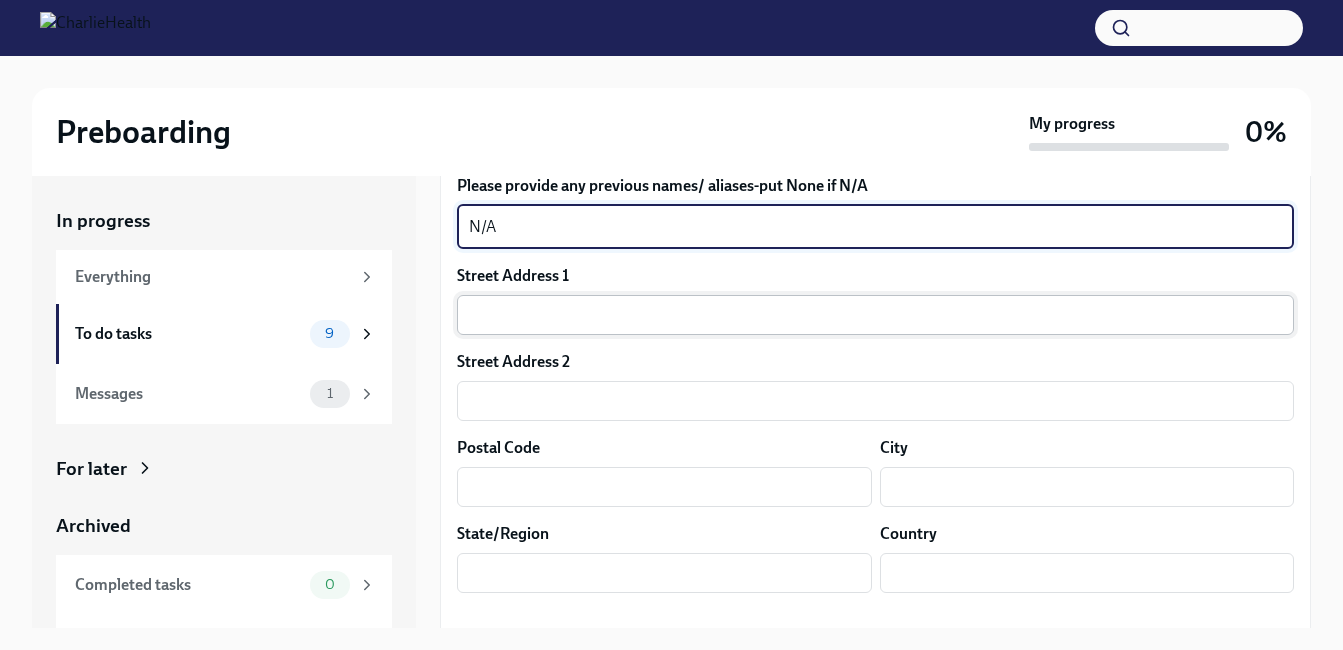 type on "N/A" 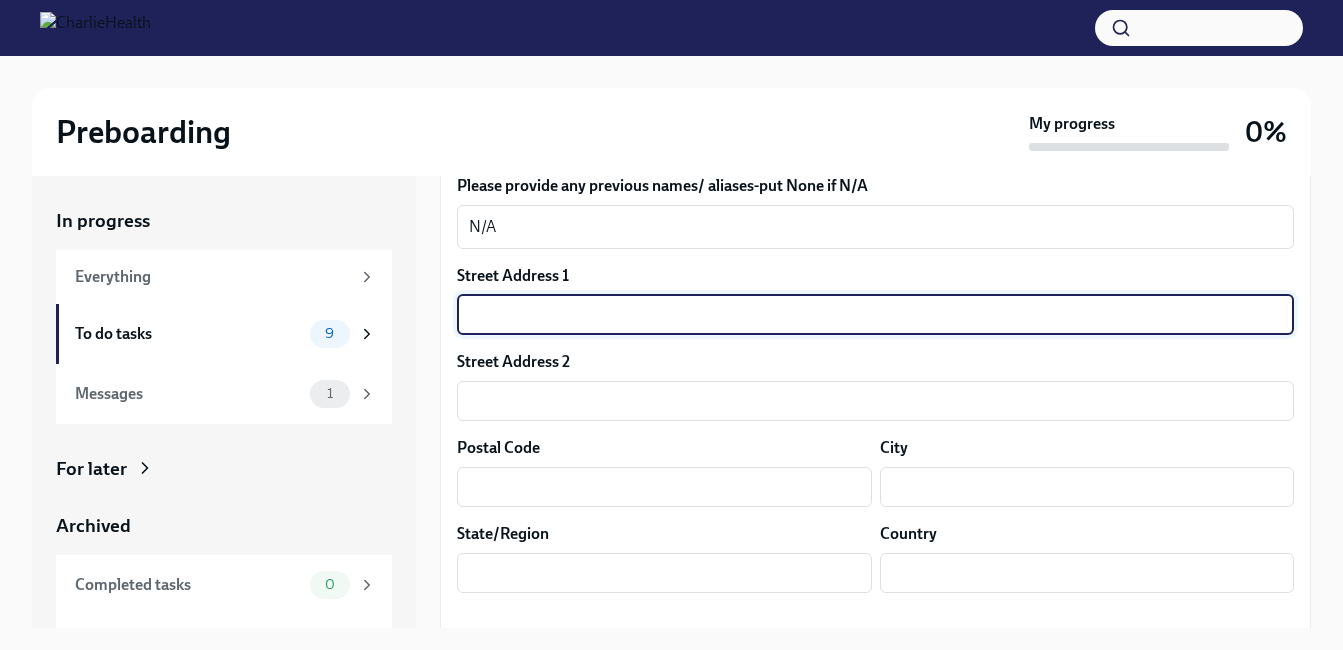 type on "[NUMBER] [STREET] [ADDRESS]" 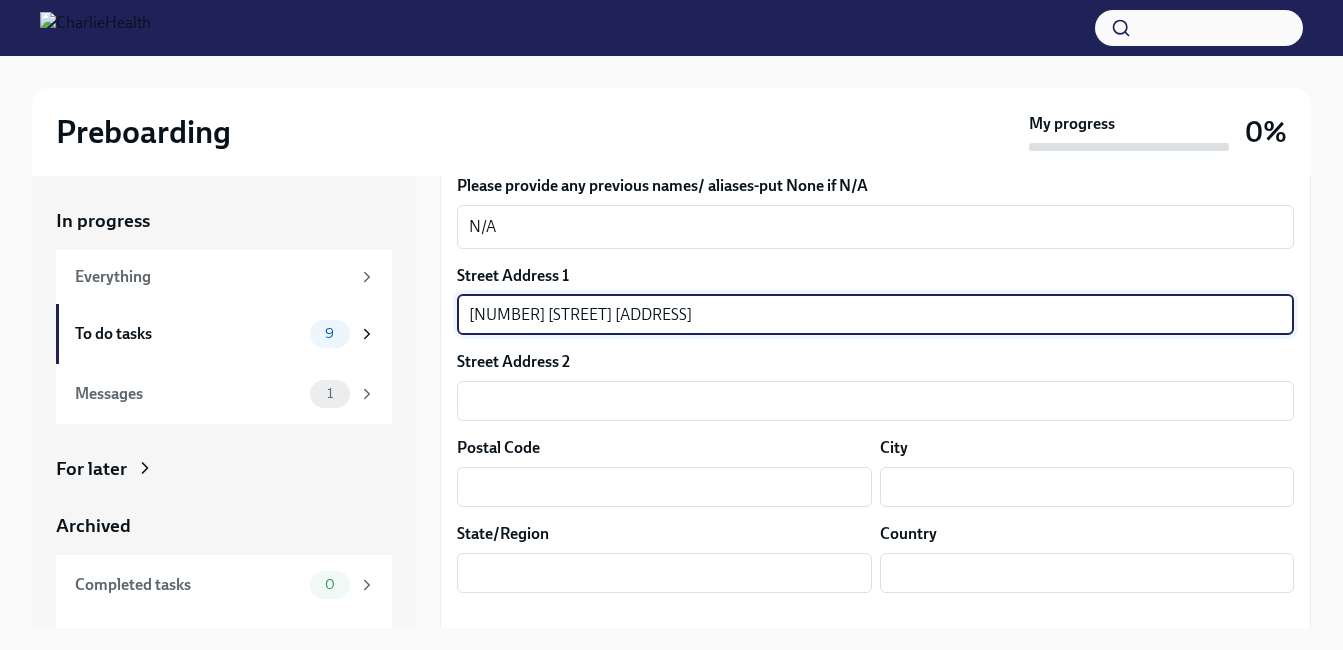 type on "[POSTAL CODE]" 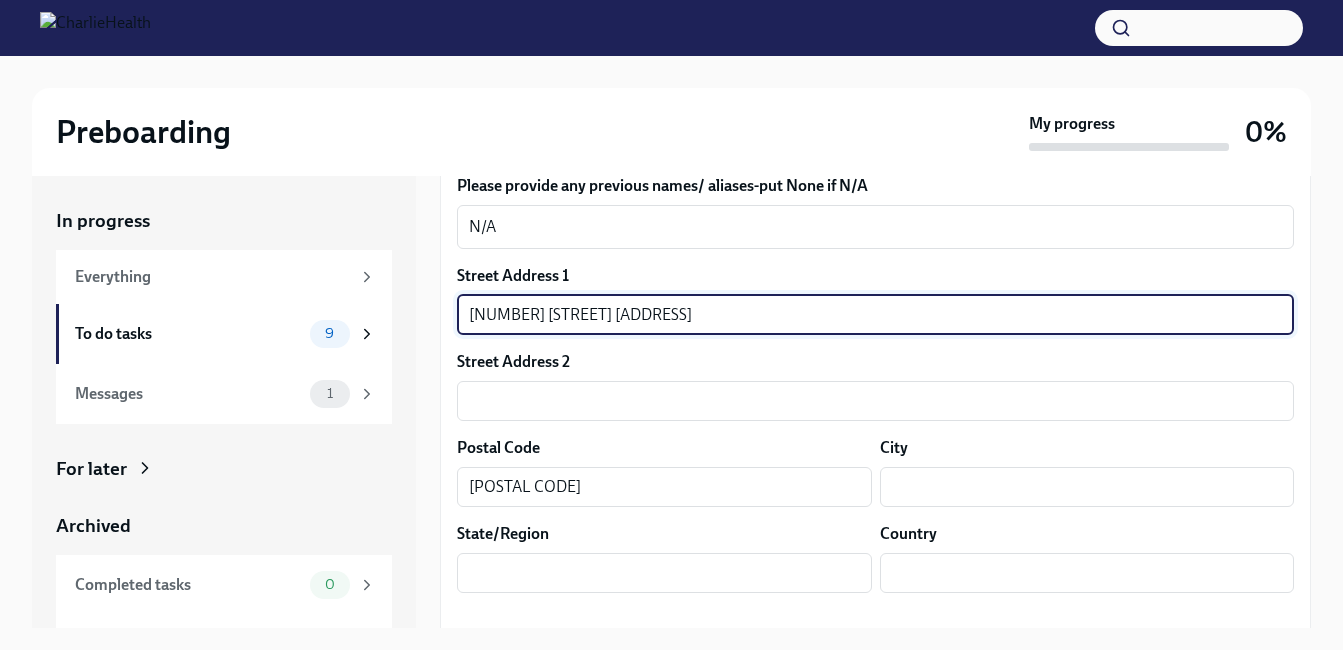 type on "[CITY]" 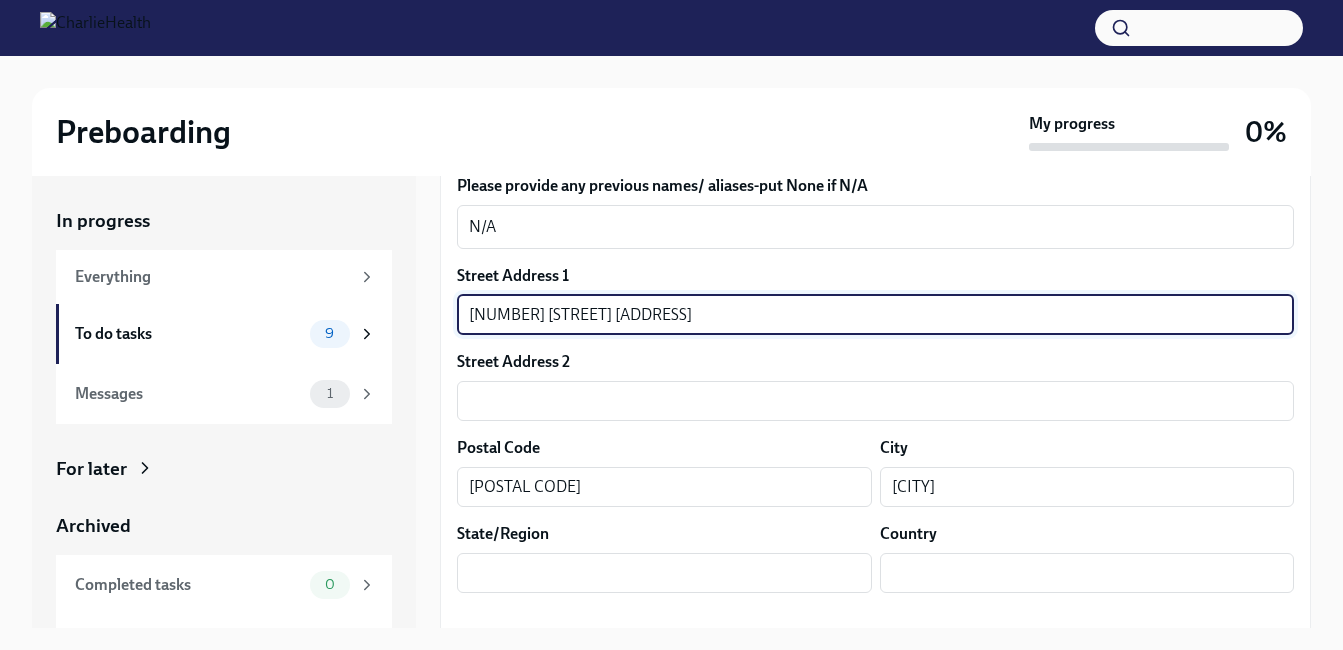 type on "IN" 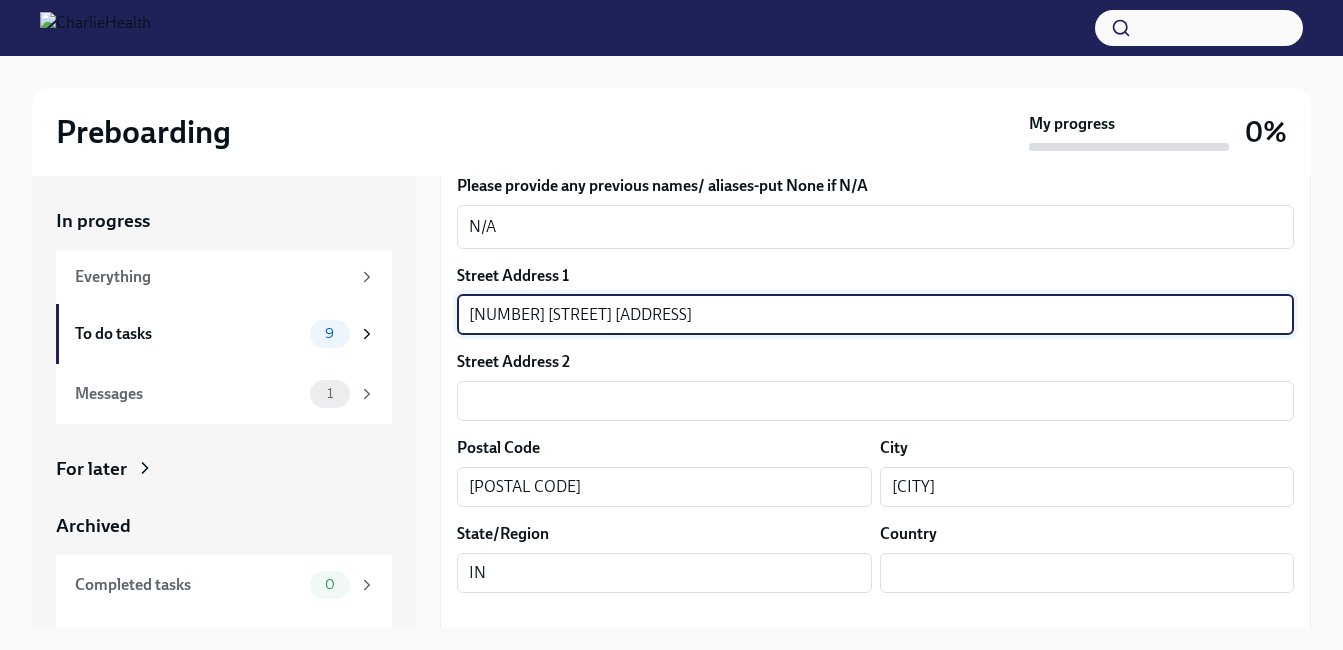 type on "US" 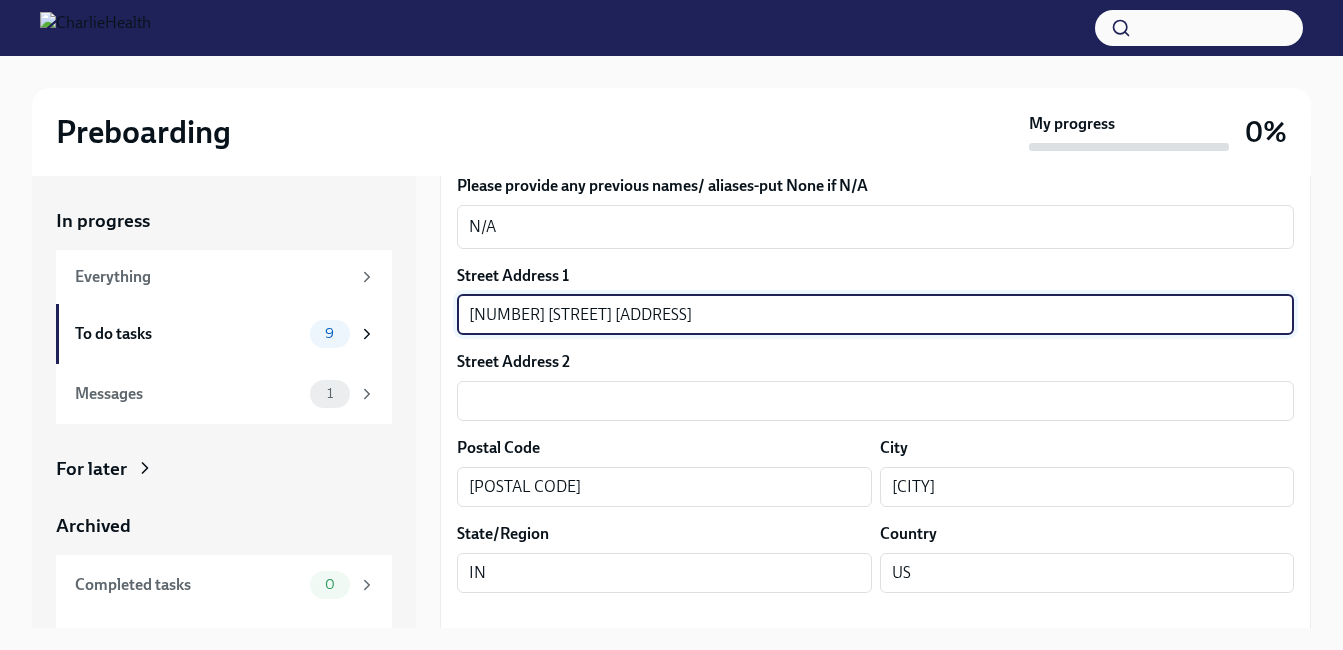 drag, startPoint x: 656, startPoint y: 313, endPoint x: 593, endPoint y: 317, distance: 63.126858 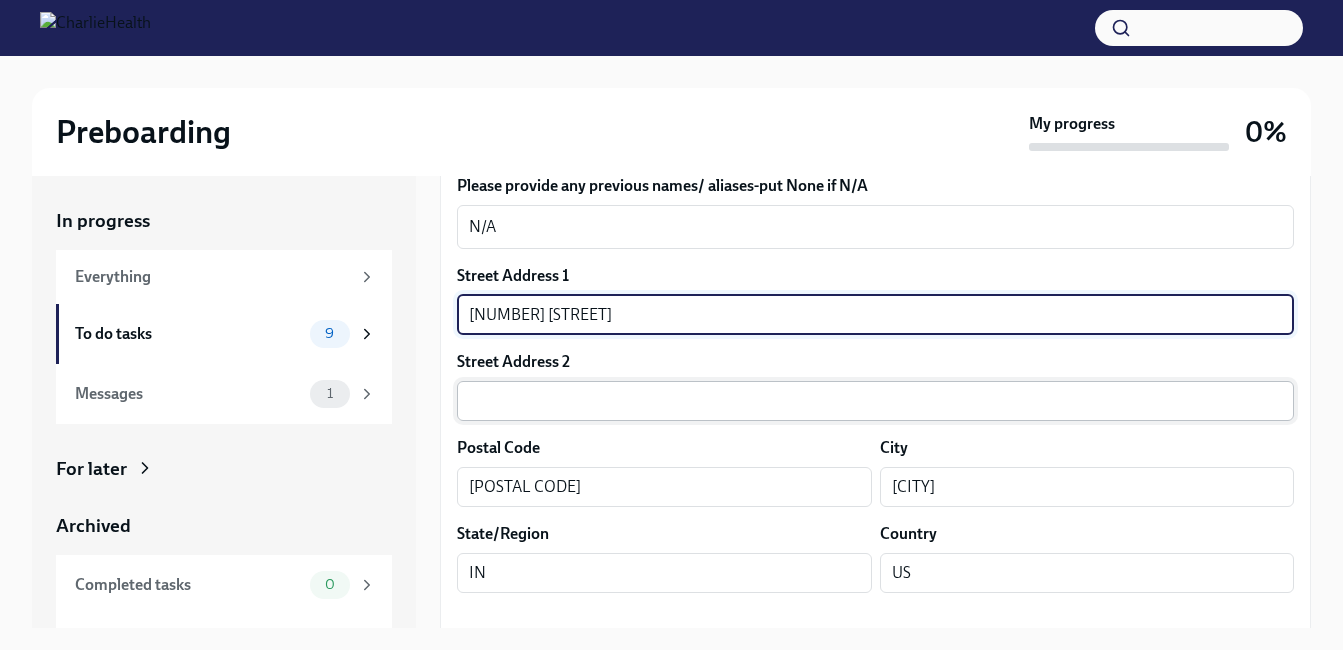 type on "[NUMBER] [STREET]" 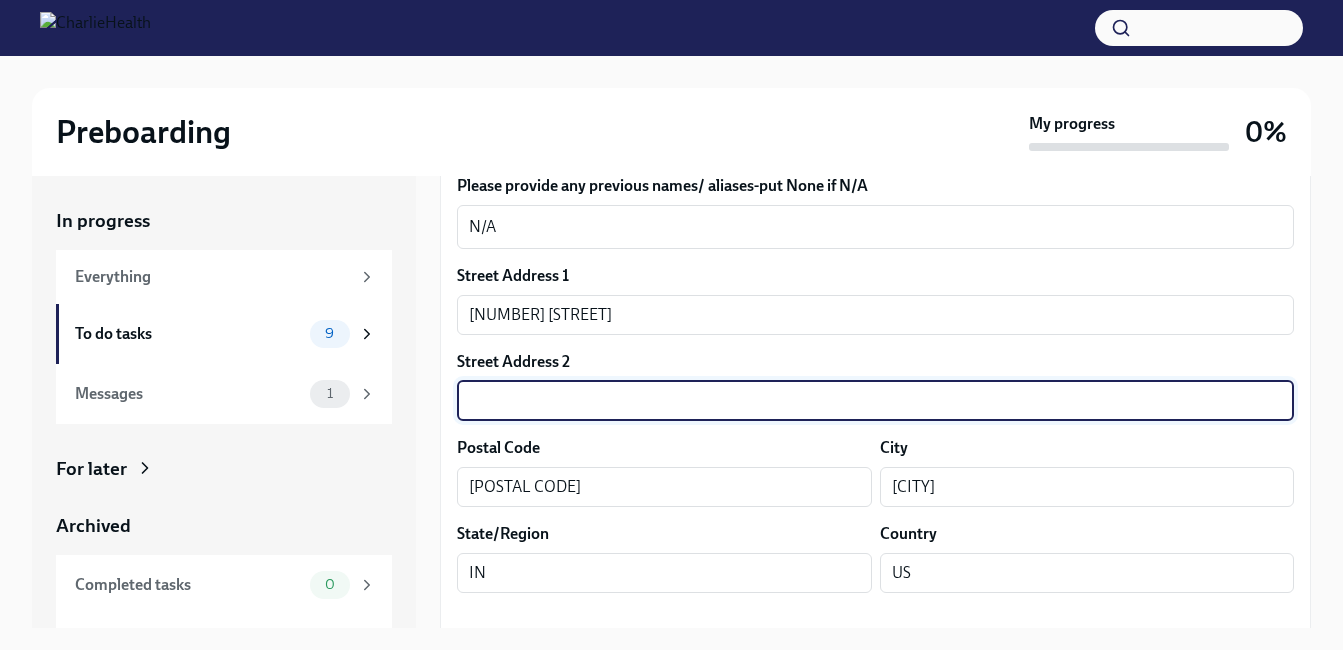 click at bounding box center [875, 401] 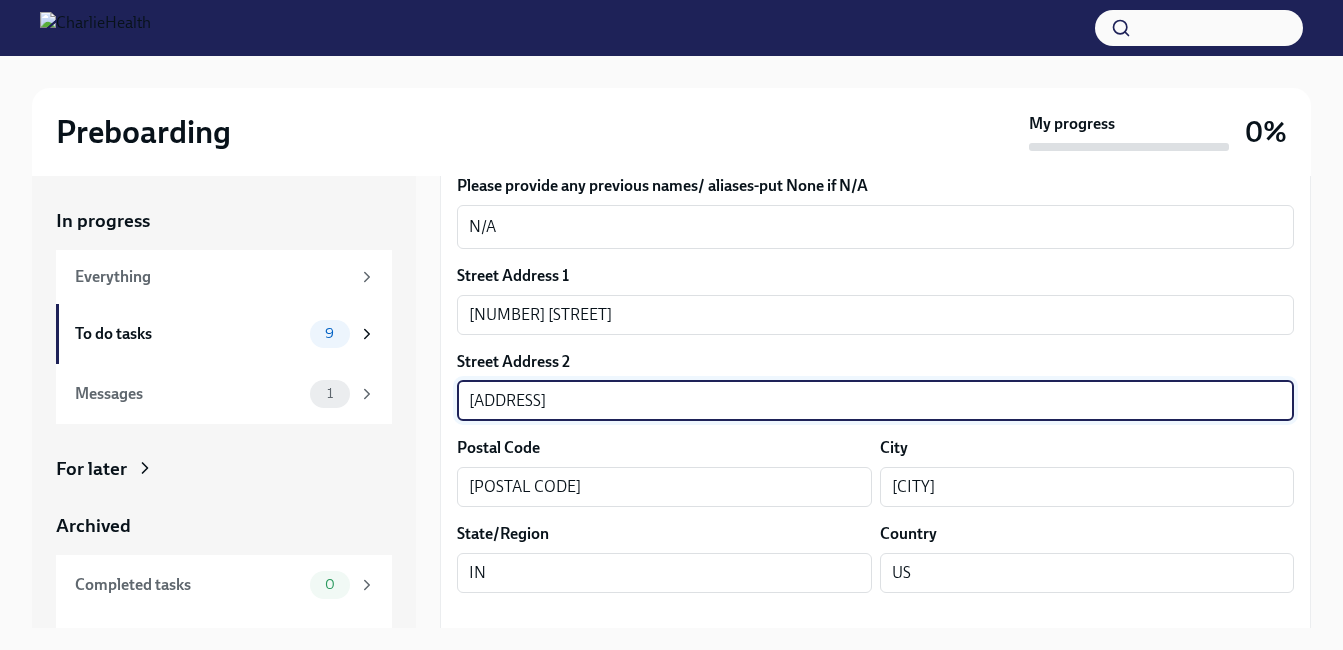 type on "[ADDRESS]" 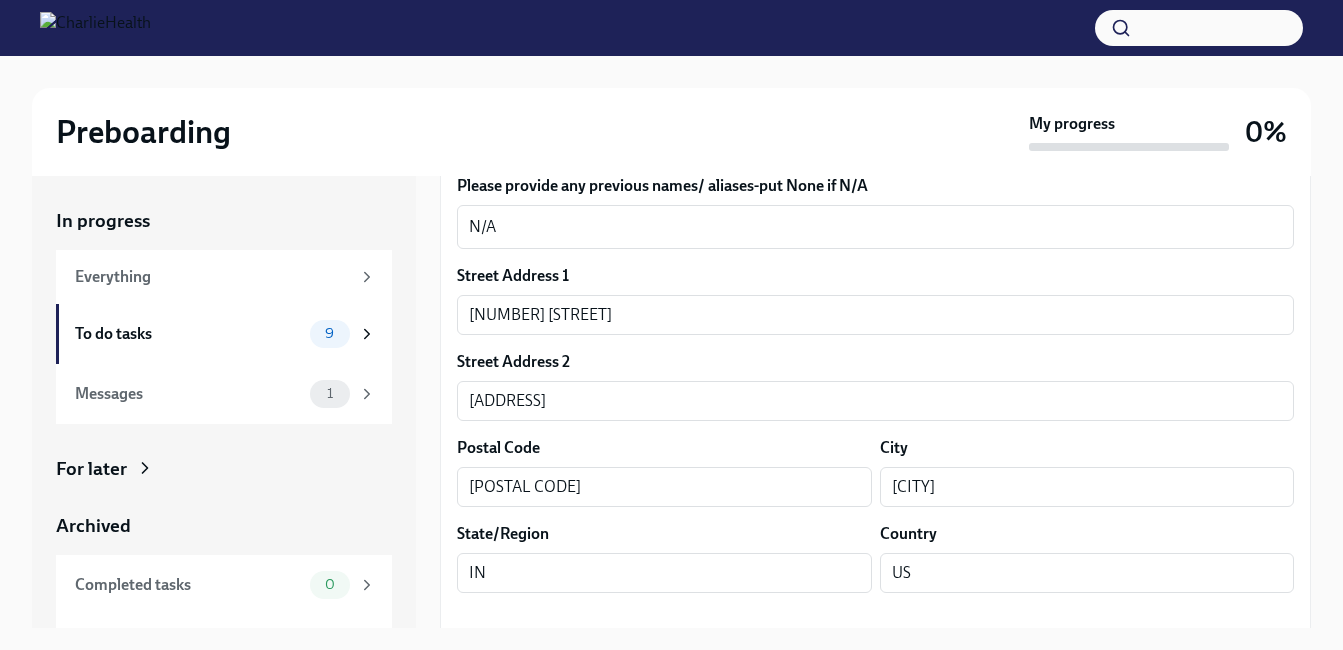 click on "Street Address 1 [NUMBER] [STREET] Street Address 2 [ADDRESS] Postal Code [POSTAL CODE] City [CITY] State/Region IN Country US" at bounding box center (875, 437) 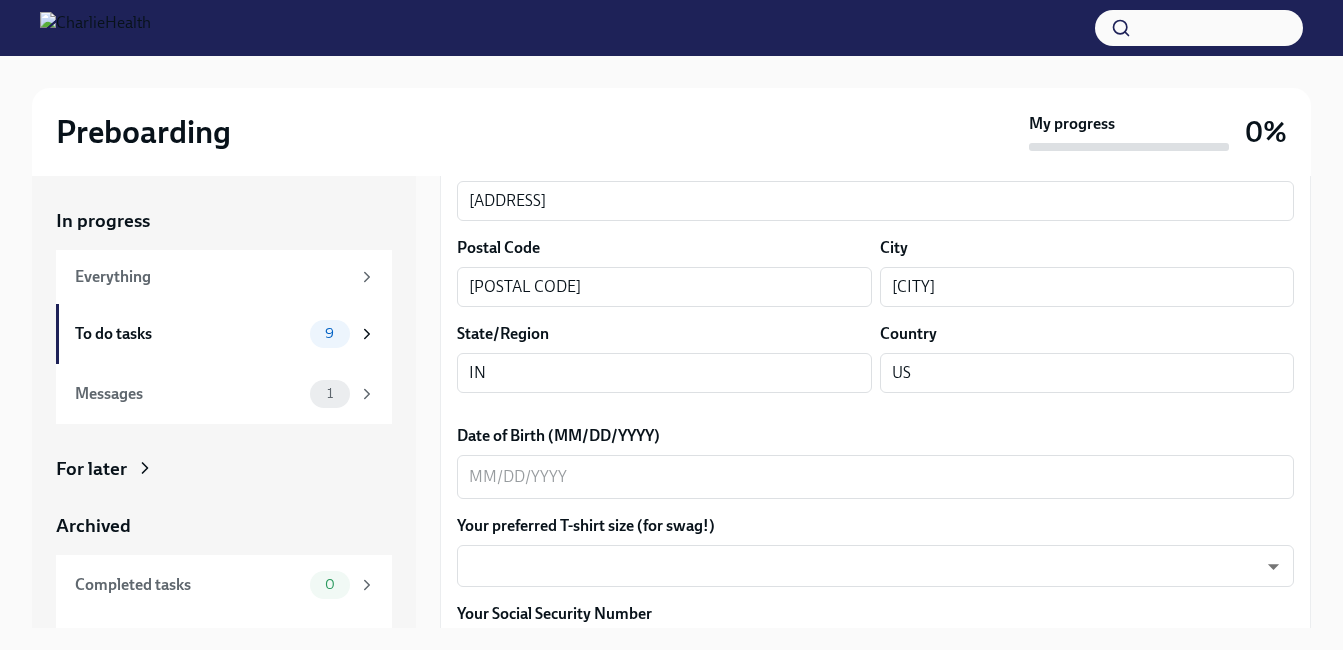 scroll, scrollTop: 800, scrollLeft: 0, axis: vertical 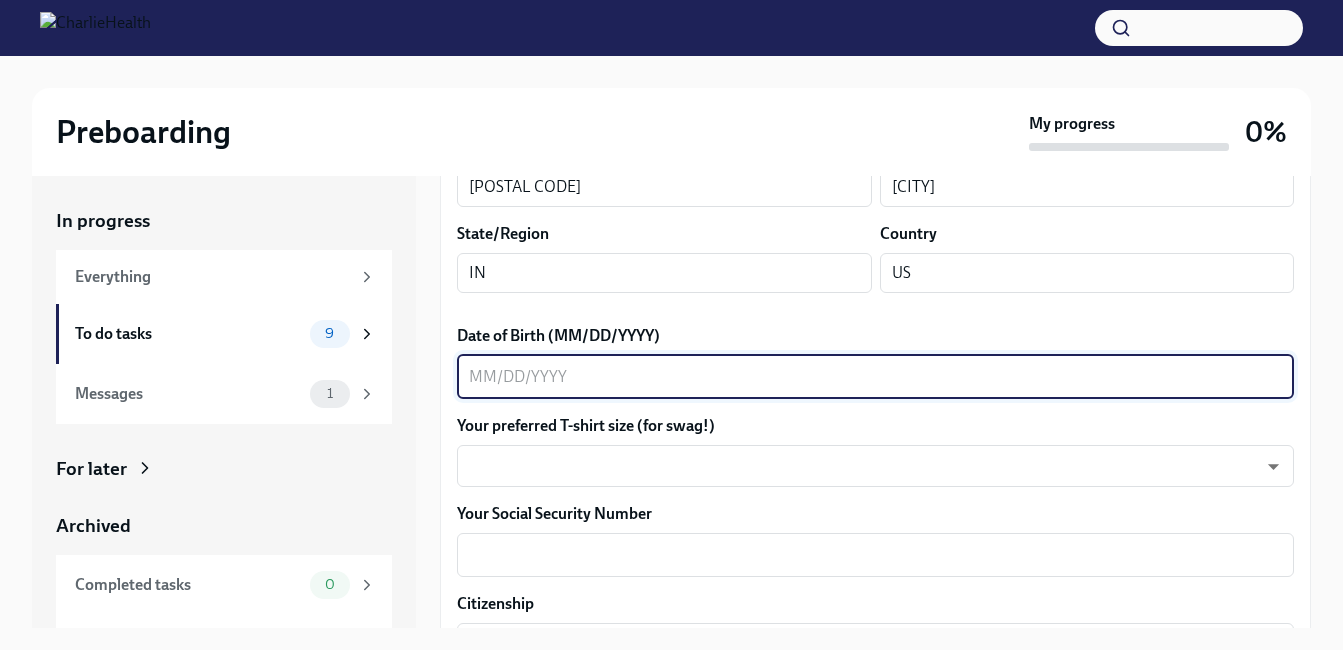 click on "Date of Birth (MM/DD/YYYY)" at bounding box center [875, 377] 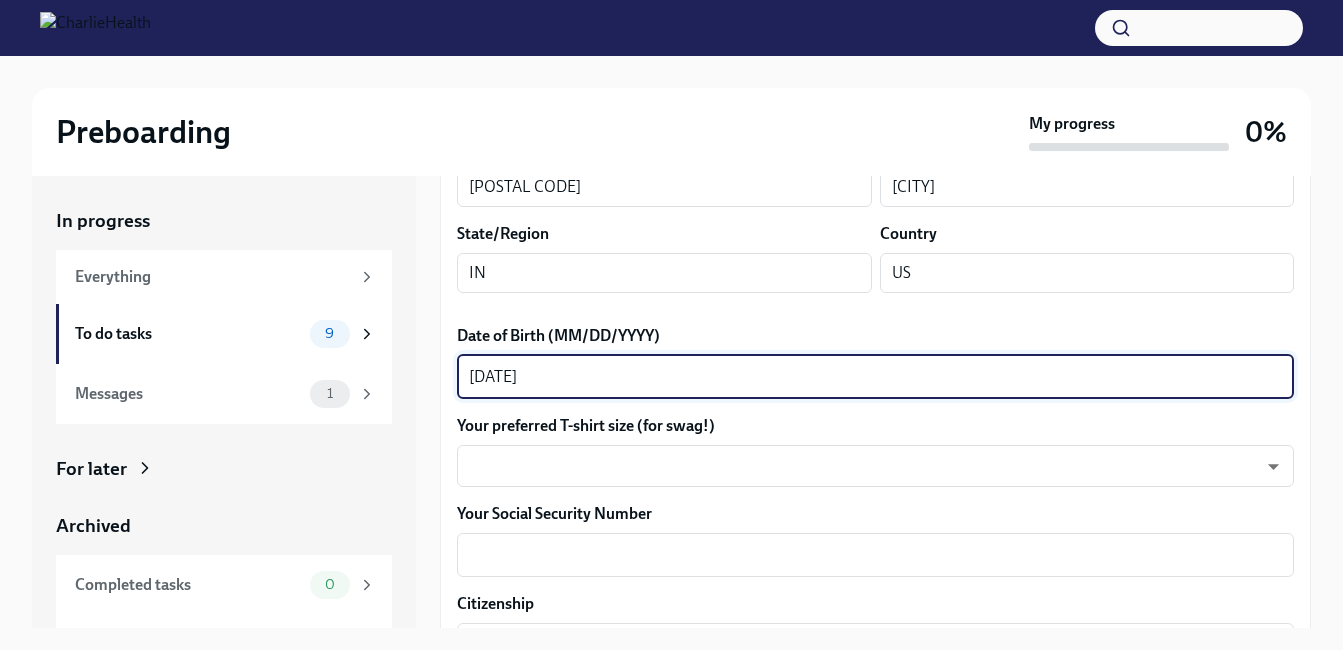 click on "[DATE]" at bounding box center [875, 377] 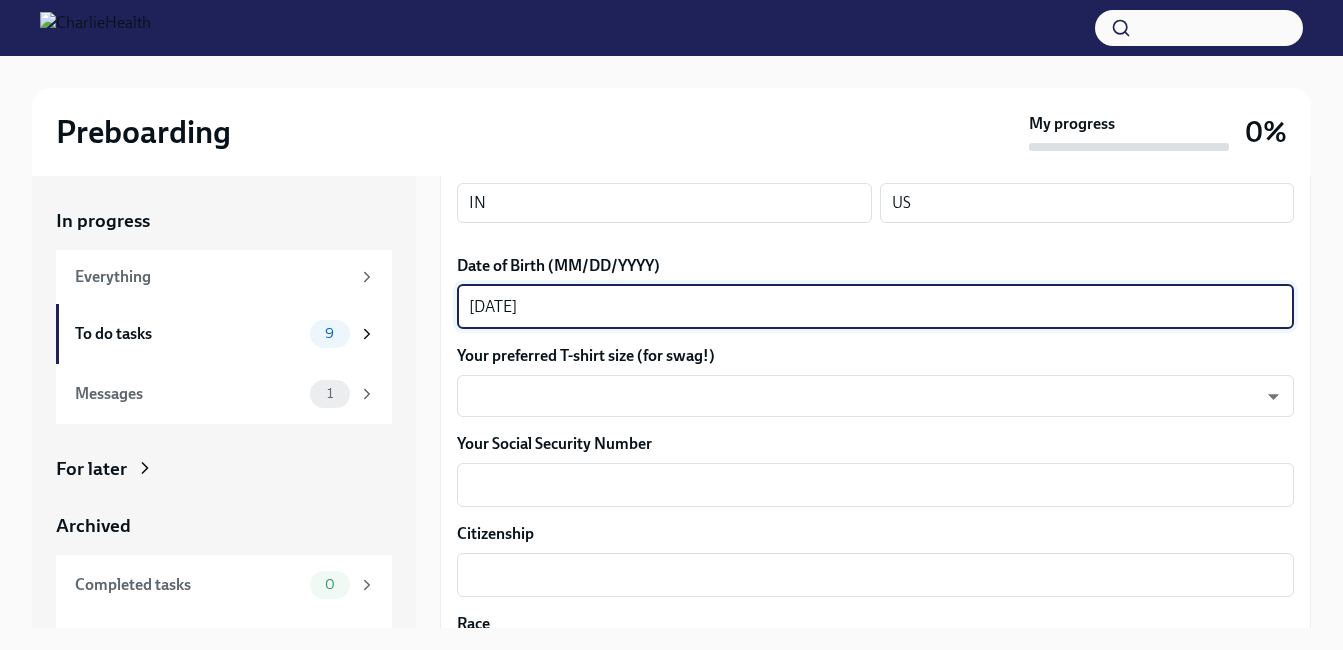 scroll, scrollTop: 900, scrollLeft: 0, axis: vertical 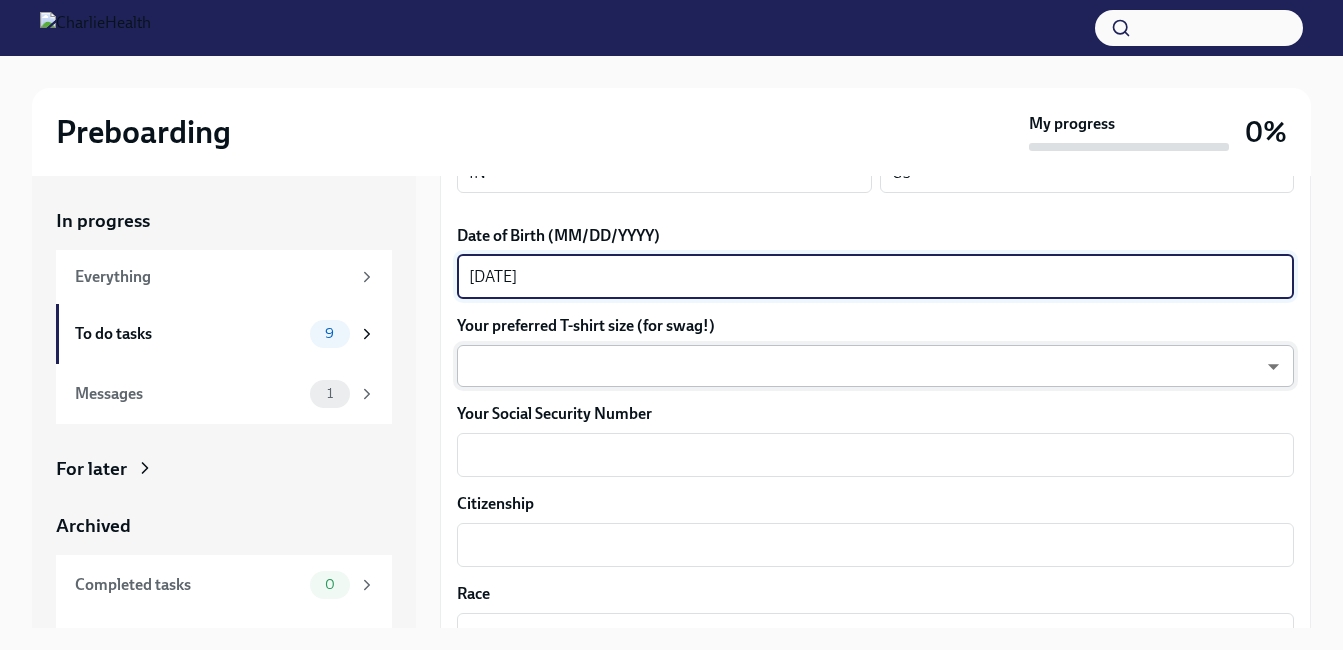 type on "[DATE]" 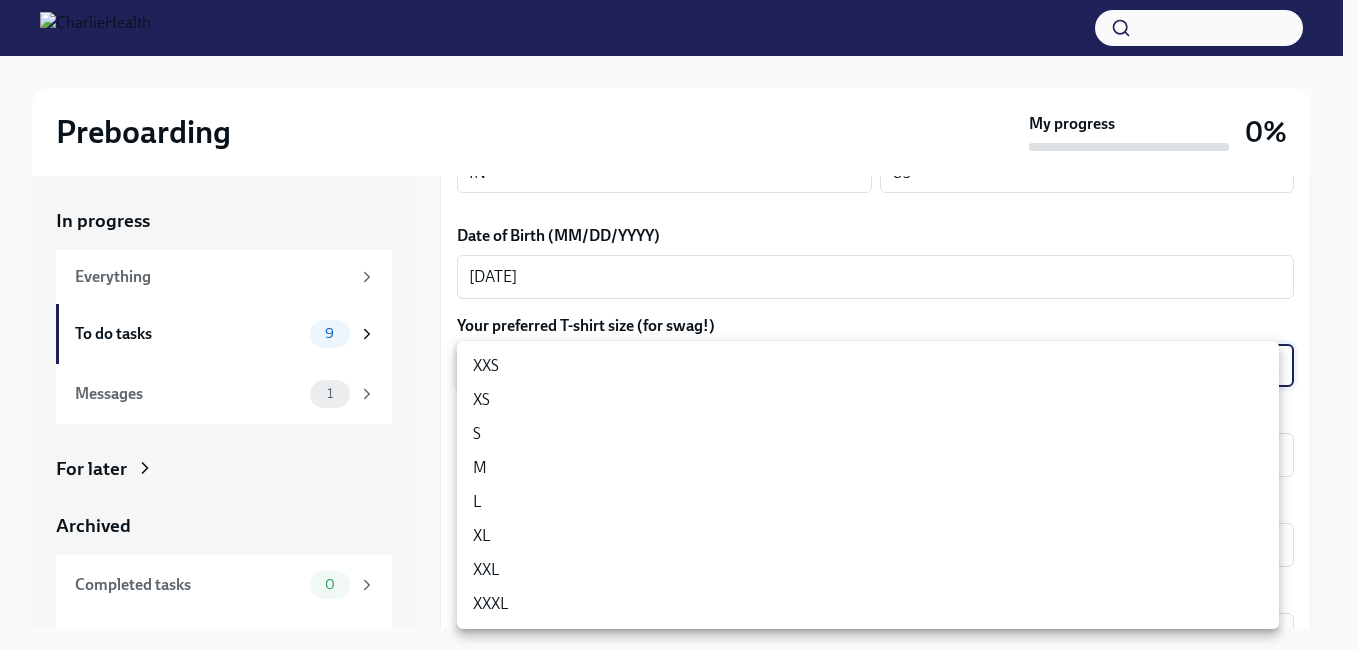 click on "L" at bounding box center [868, 502] 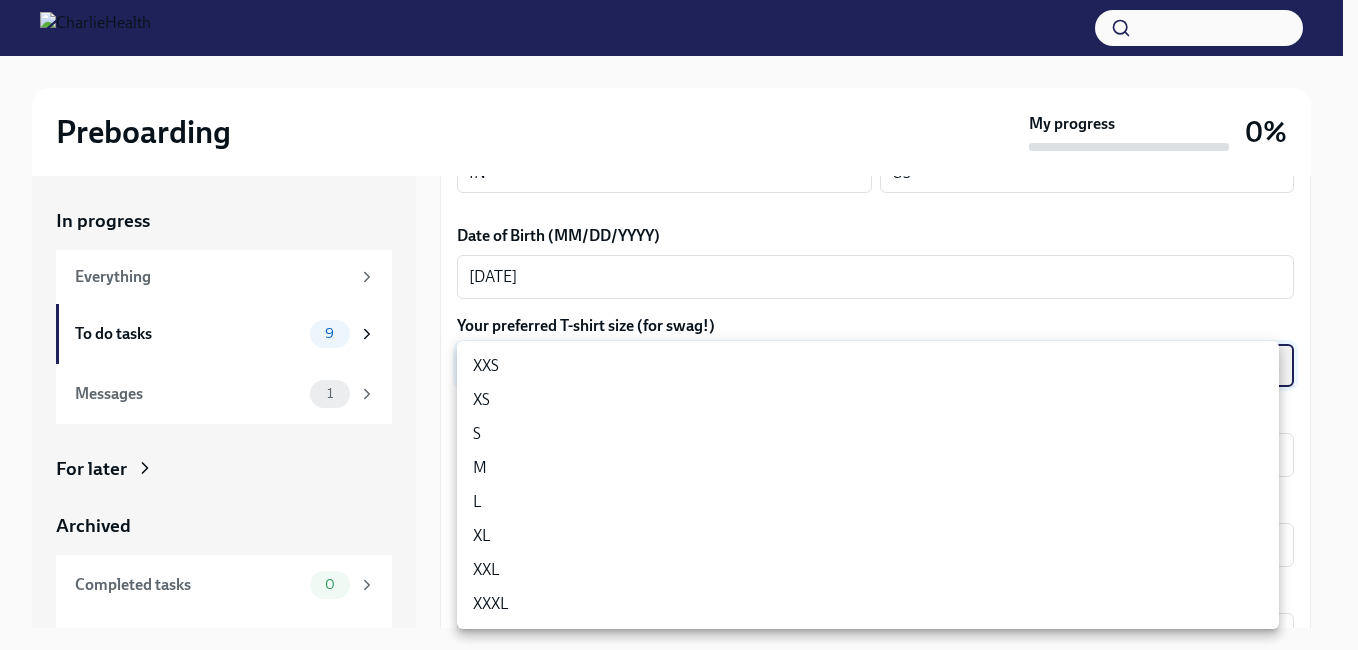 type on "LvpEGRrq8" 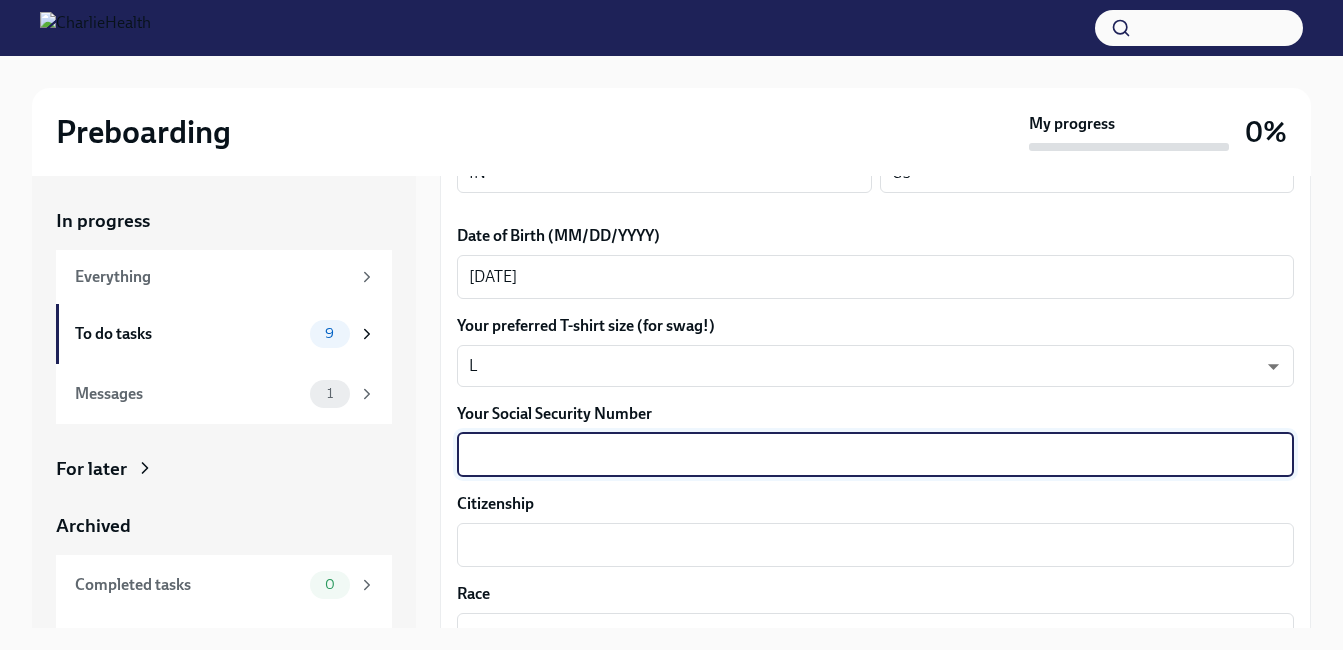 click on "Your Social Security Number" at bounding box center [875, 455] 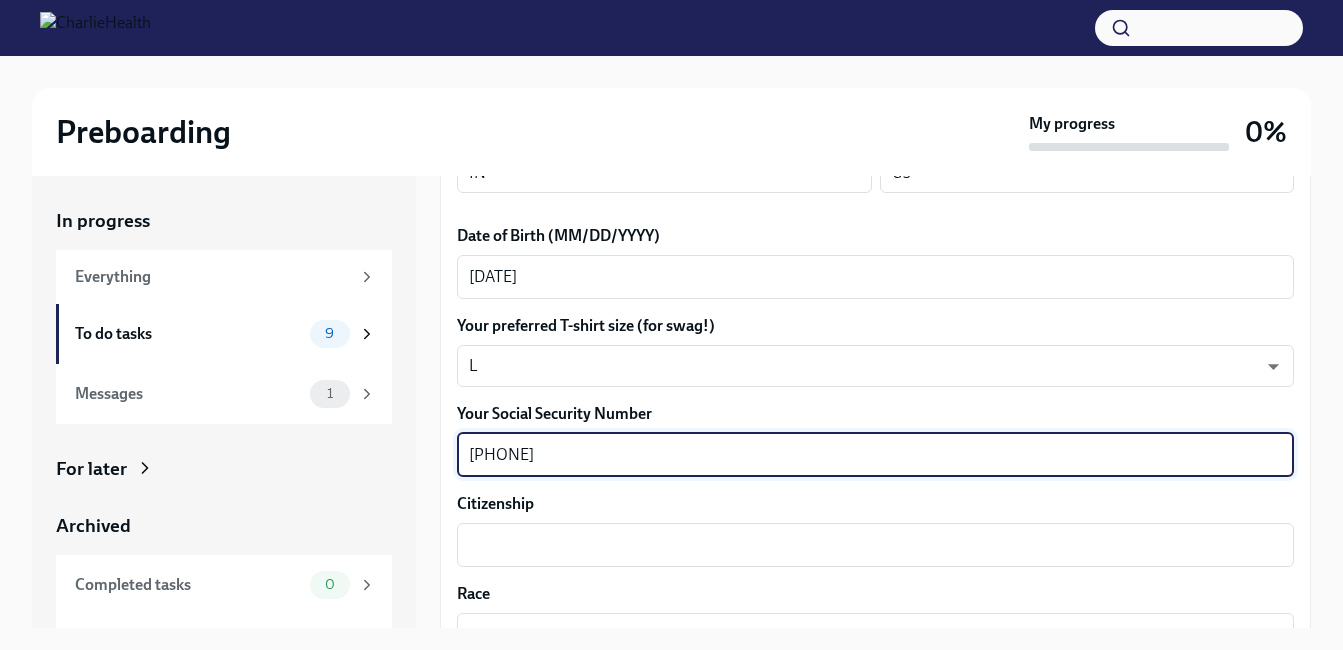 scroll, scrollTop: 1000, scrollLeft: 0, axis: vertical 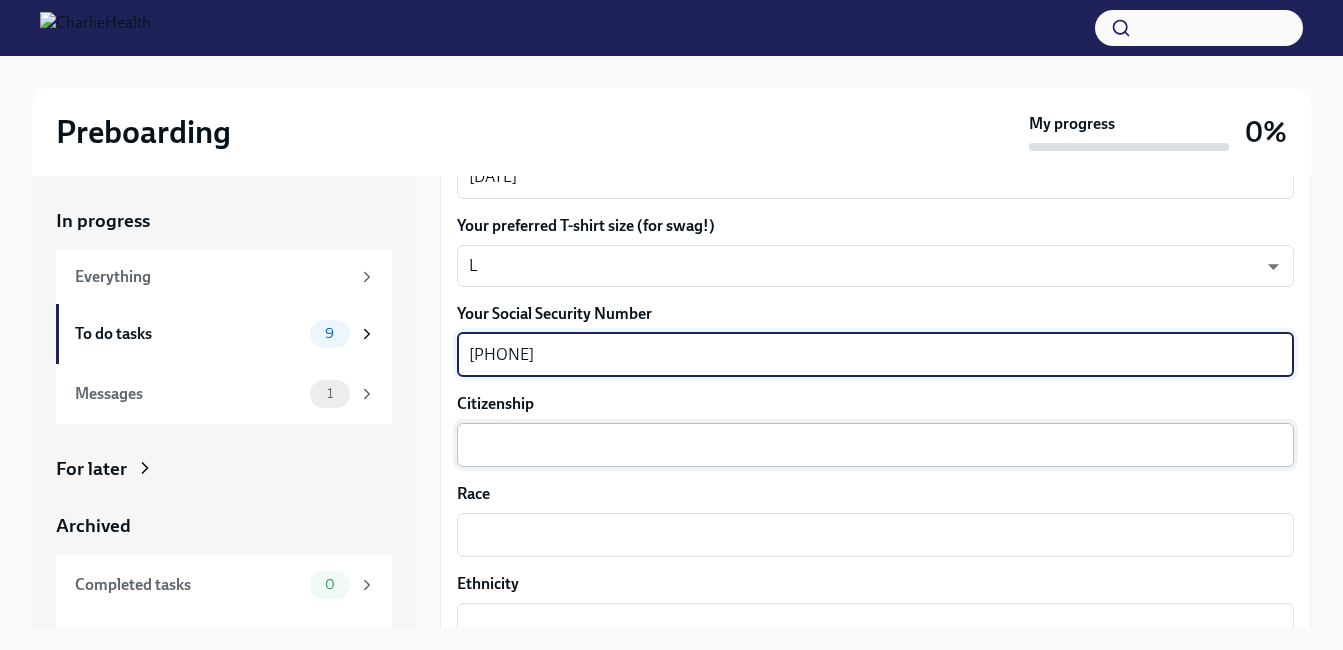 type on "[PHONE]" 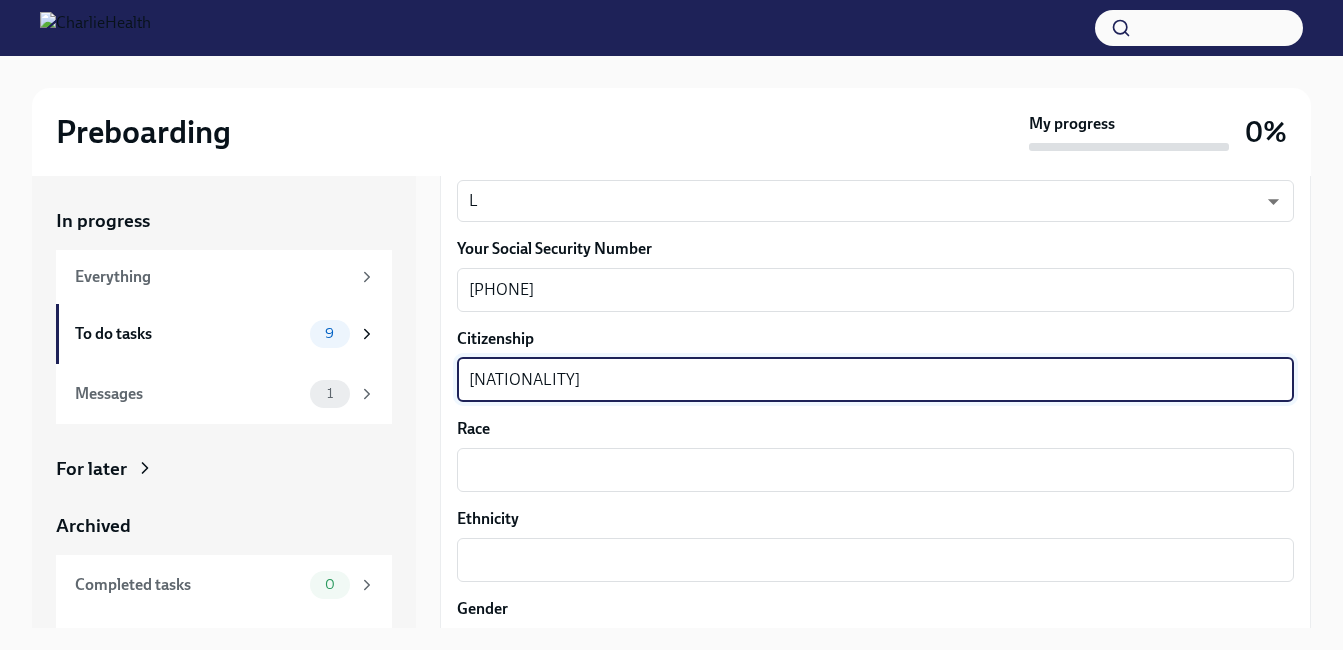 scroll, scrollTop: 1200, scrollLeft: 0, axis: vertical 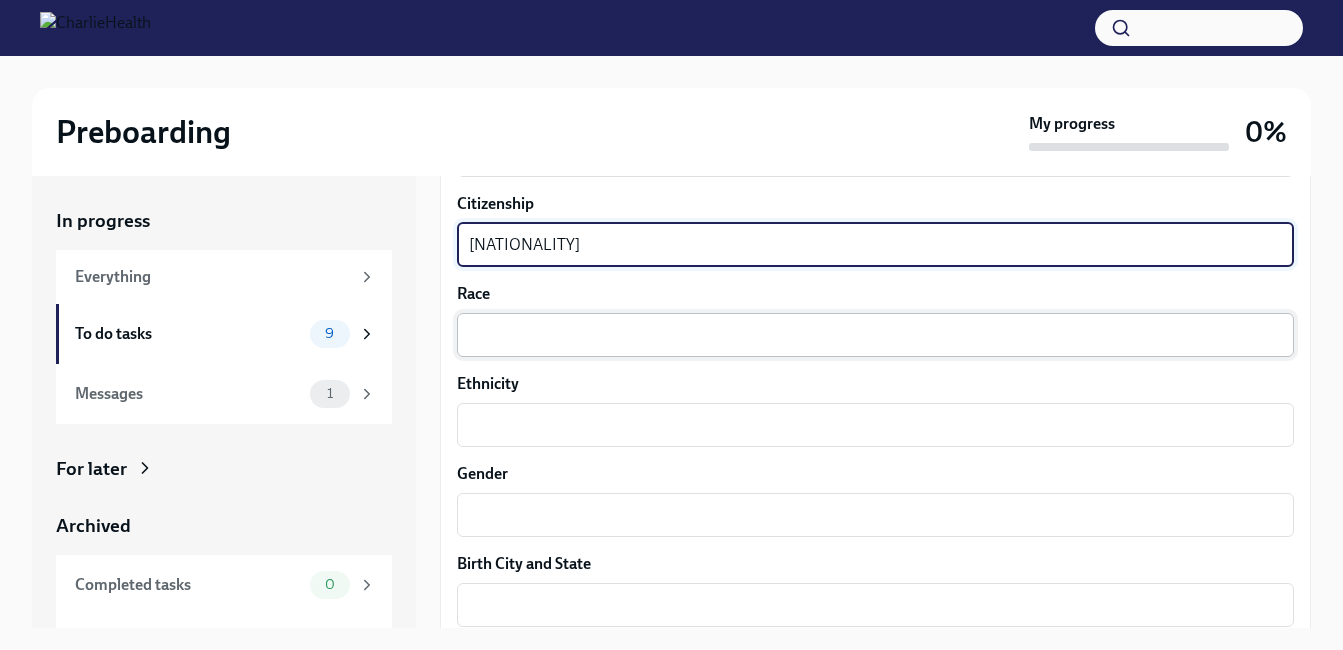type on "[NATIONALITY]" 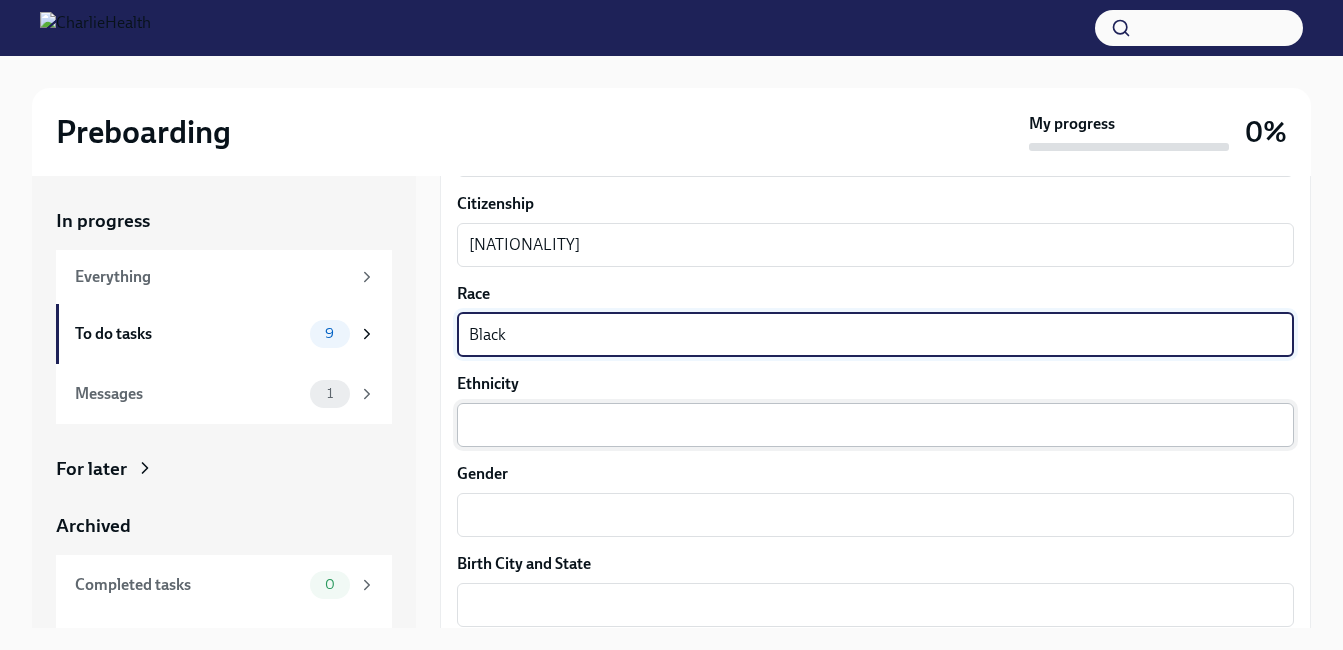 type on "Black" 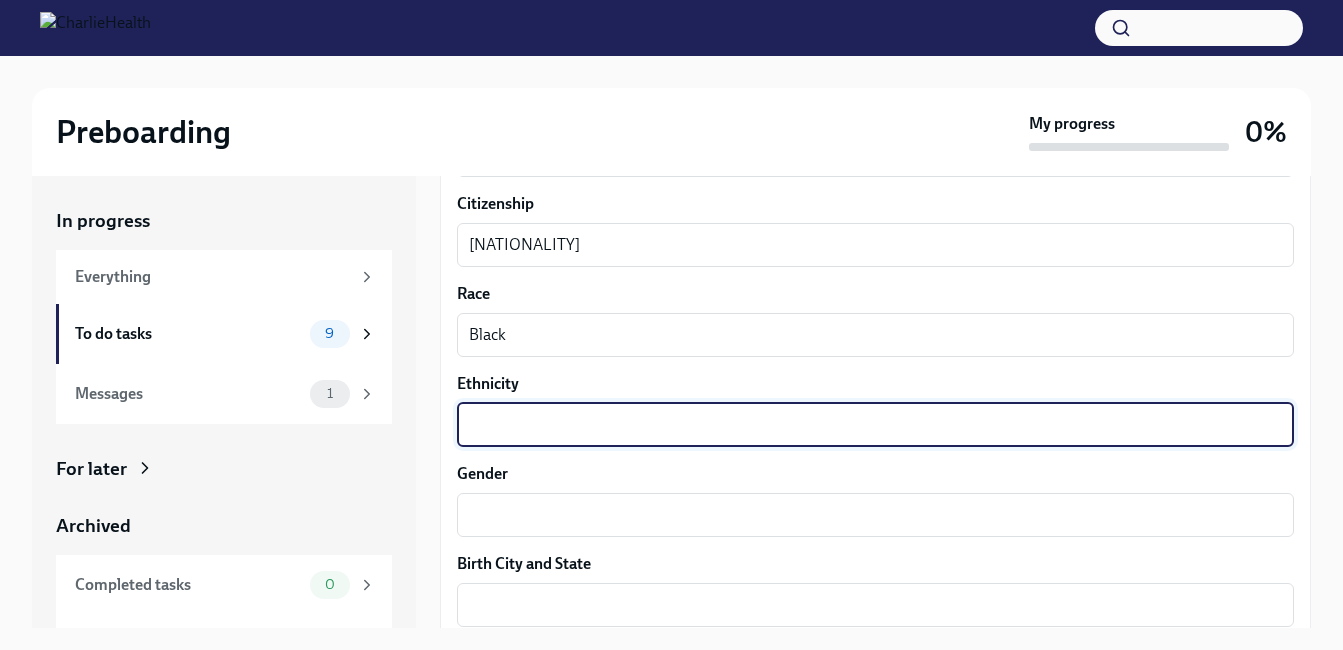 click on "Ethnicity" at bounding box center (875, 425) 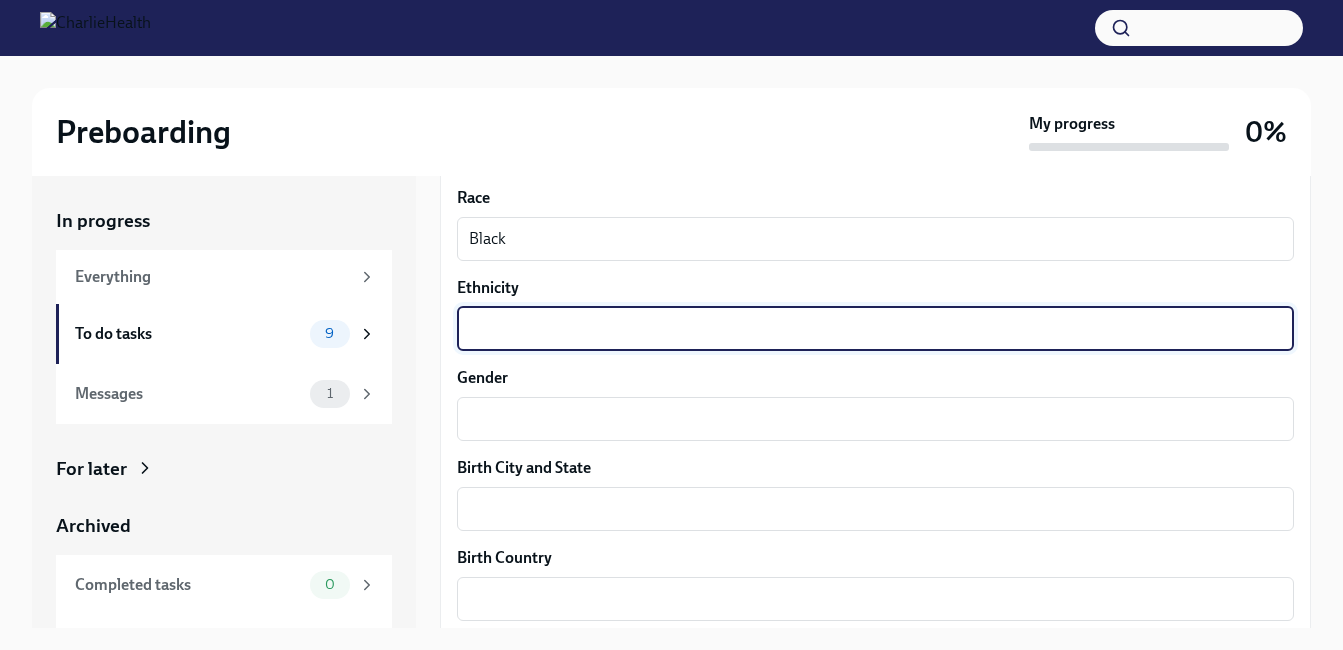 scroll, scrollTop: 1300, scrollLeft: 0, axis: vertical 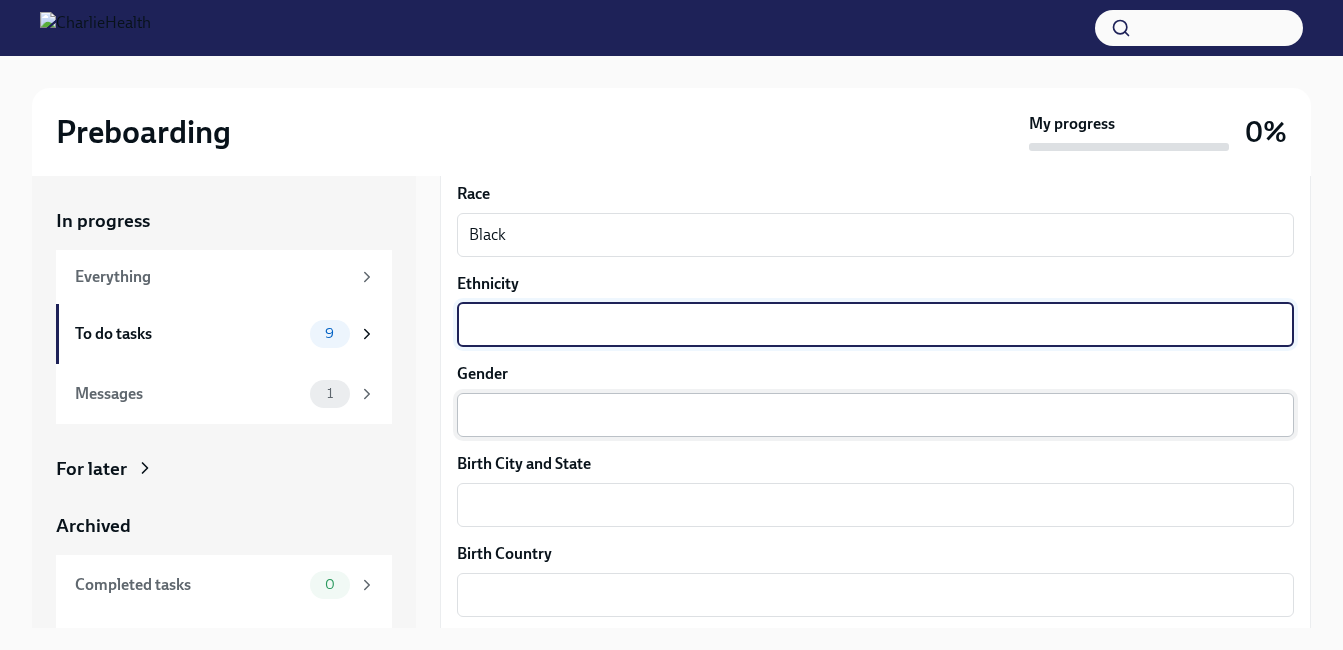 click on "Gender" at bounding box center (875, 415) 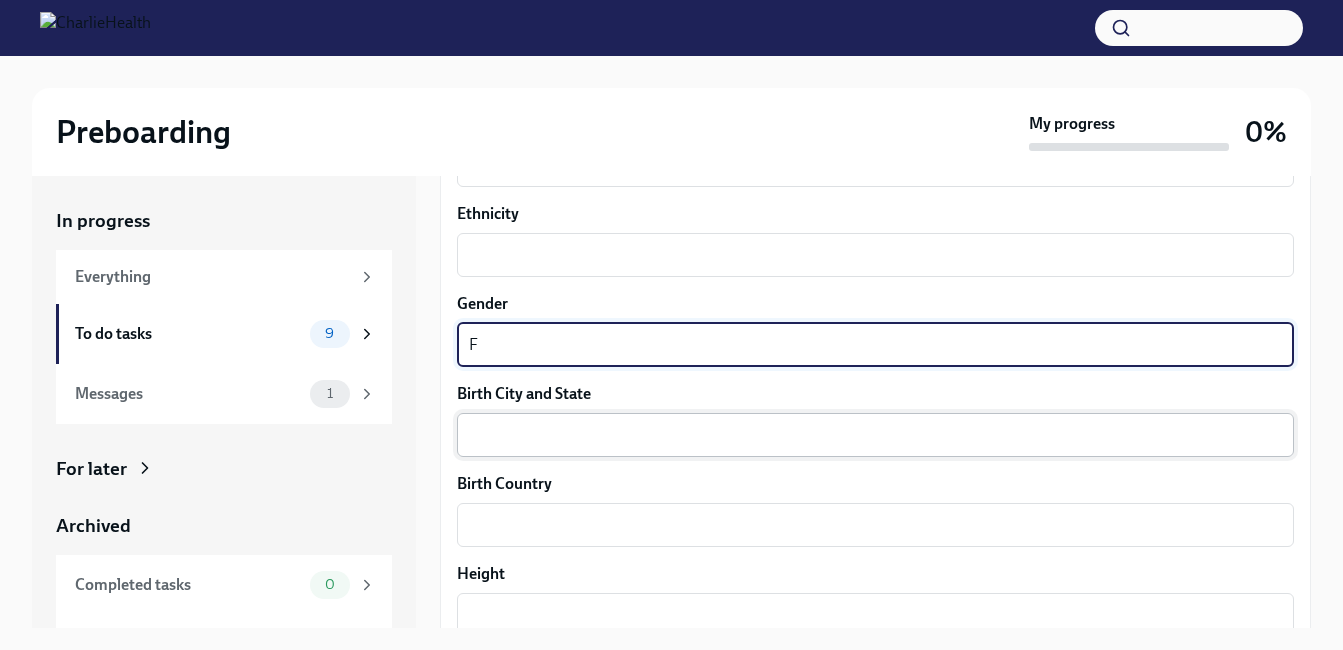 scroll, scrollTop: 1400, scrollLeft: 0, axis: vertical 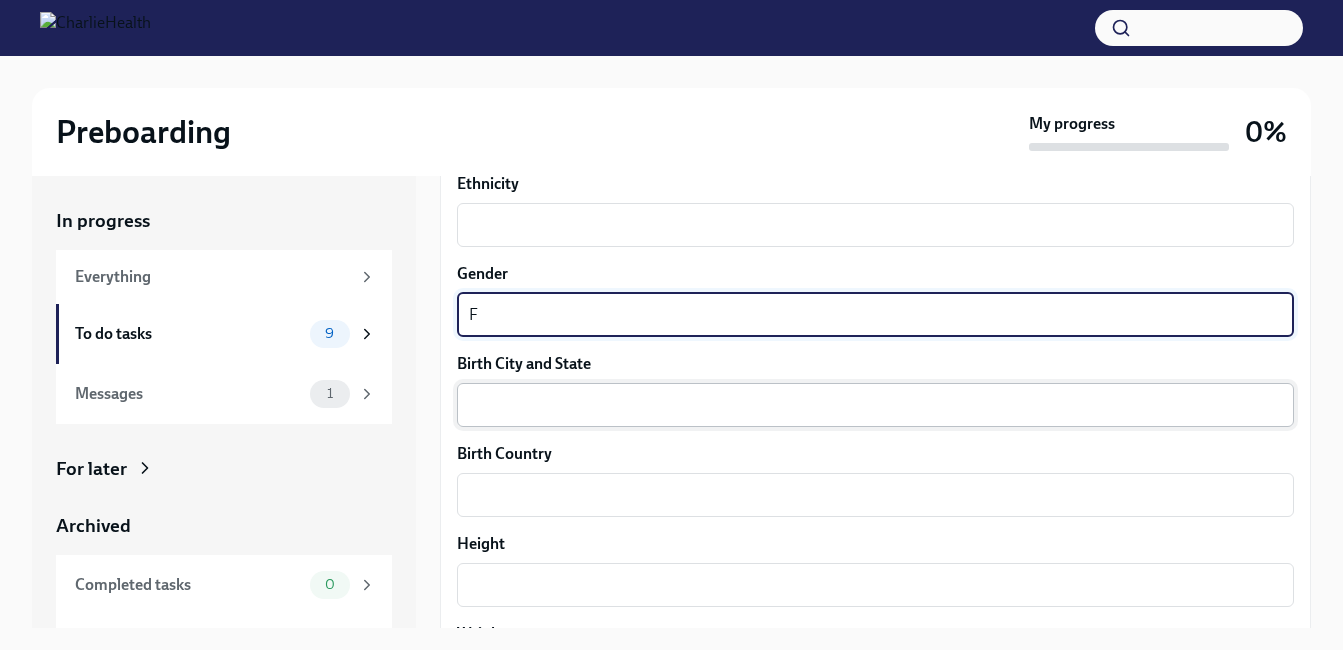 type on "F" 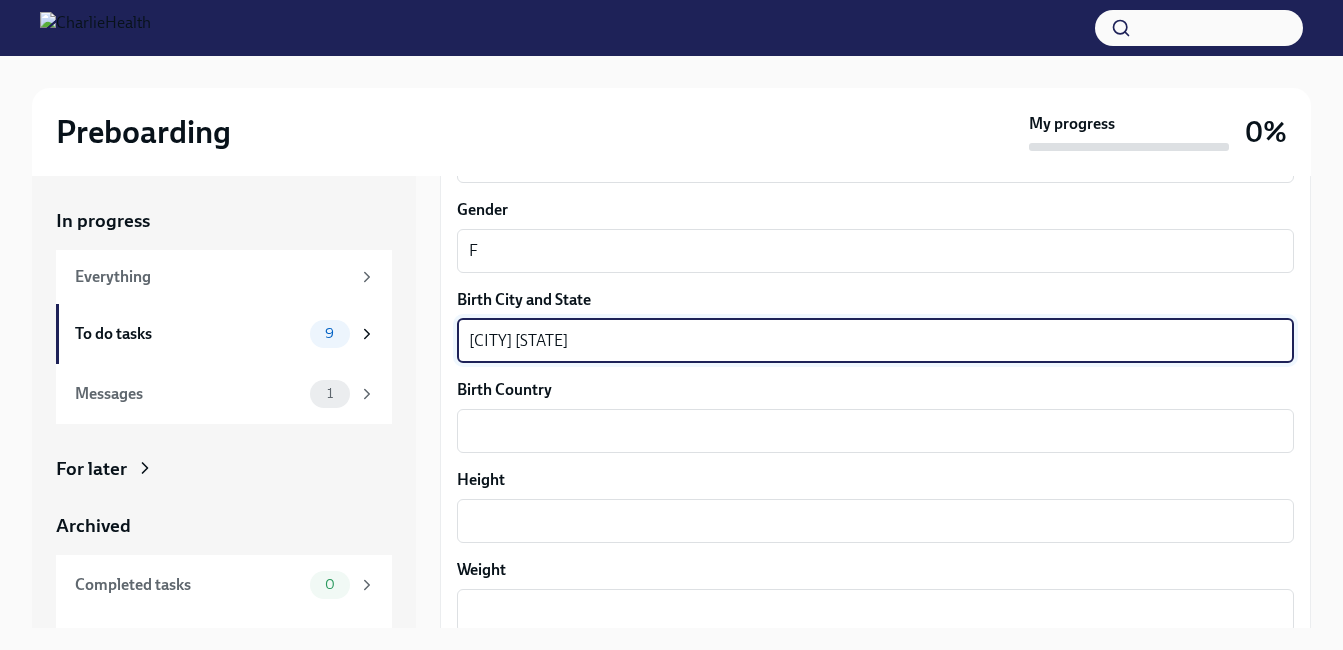 scroll, scrollTop: 1500, scrollLeft: 0, axis: vertical 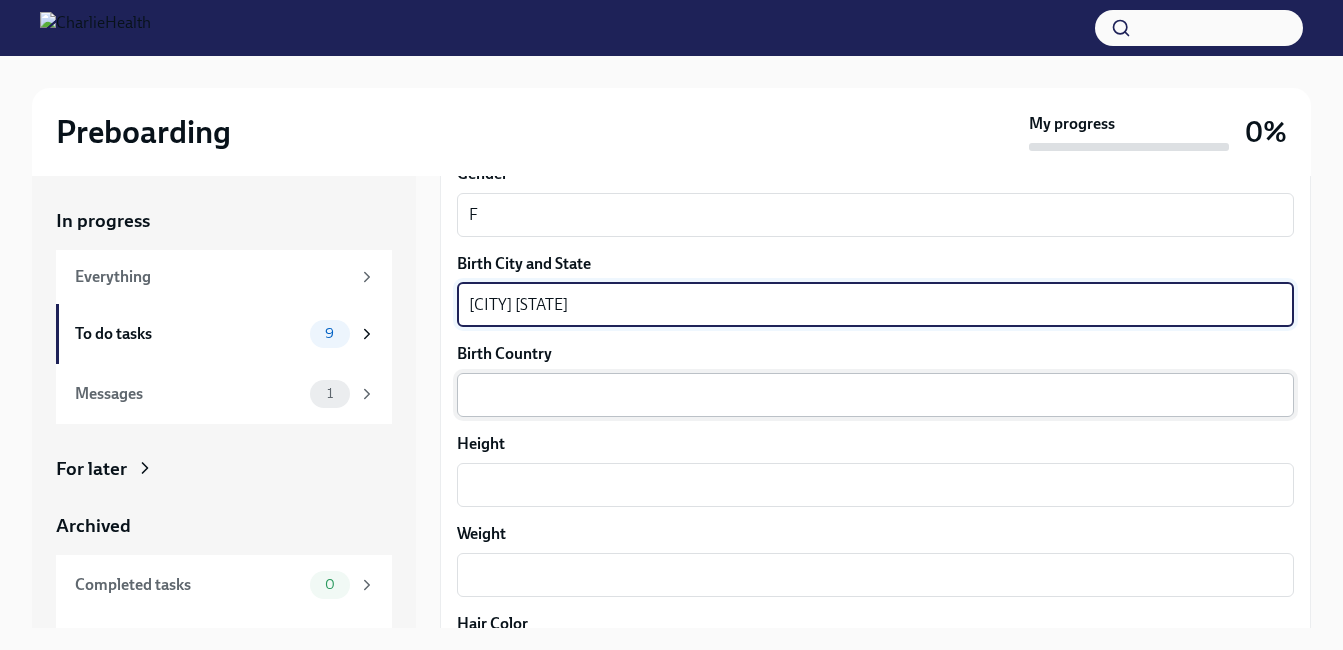 type on "[CITY] [STATE]" 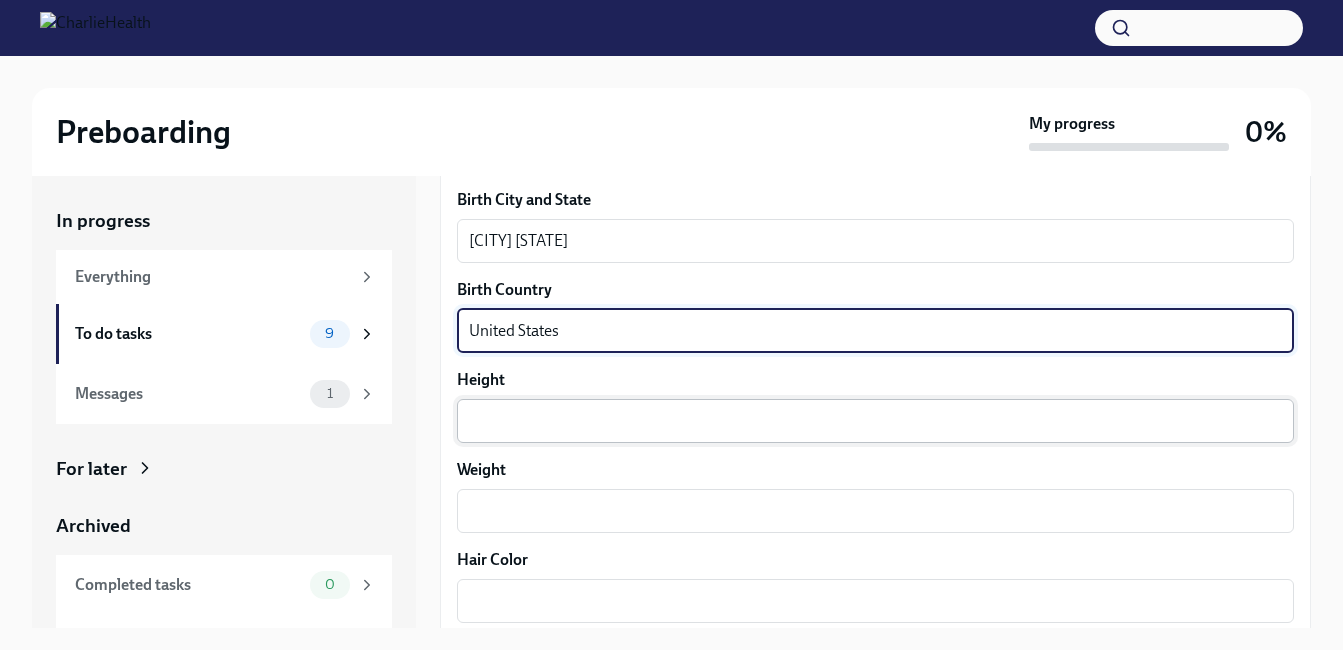 scroll, scrollTop: 1600, scrollLeft: 0, axis: vertical 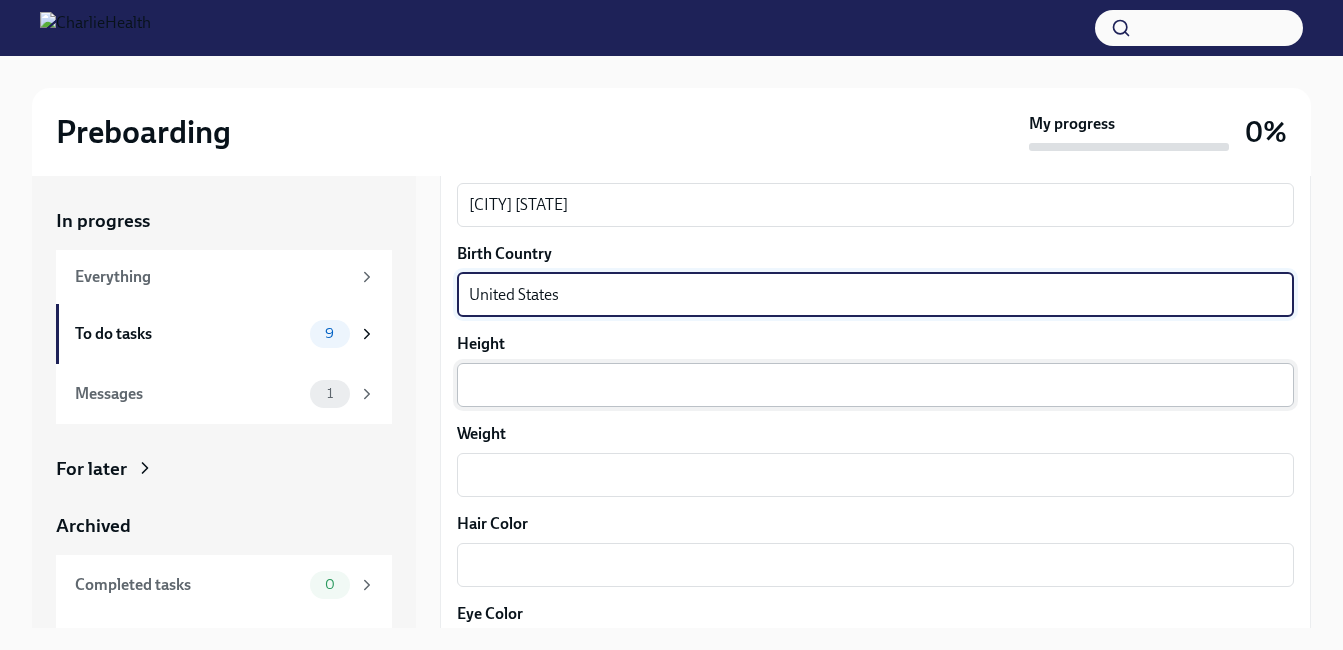 type on "United States" 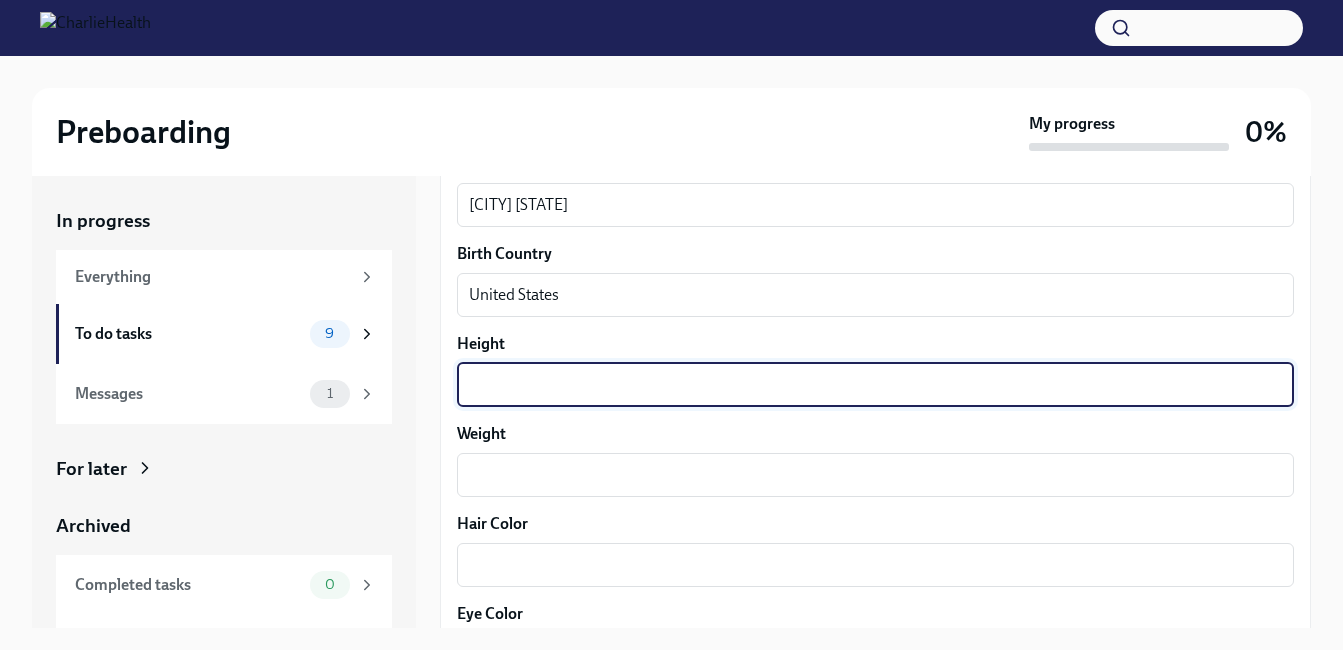 click on "Height" at bounding box center [875, 385] 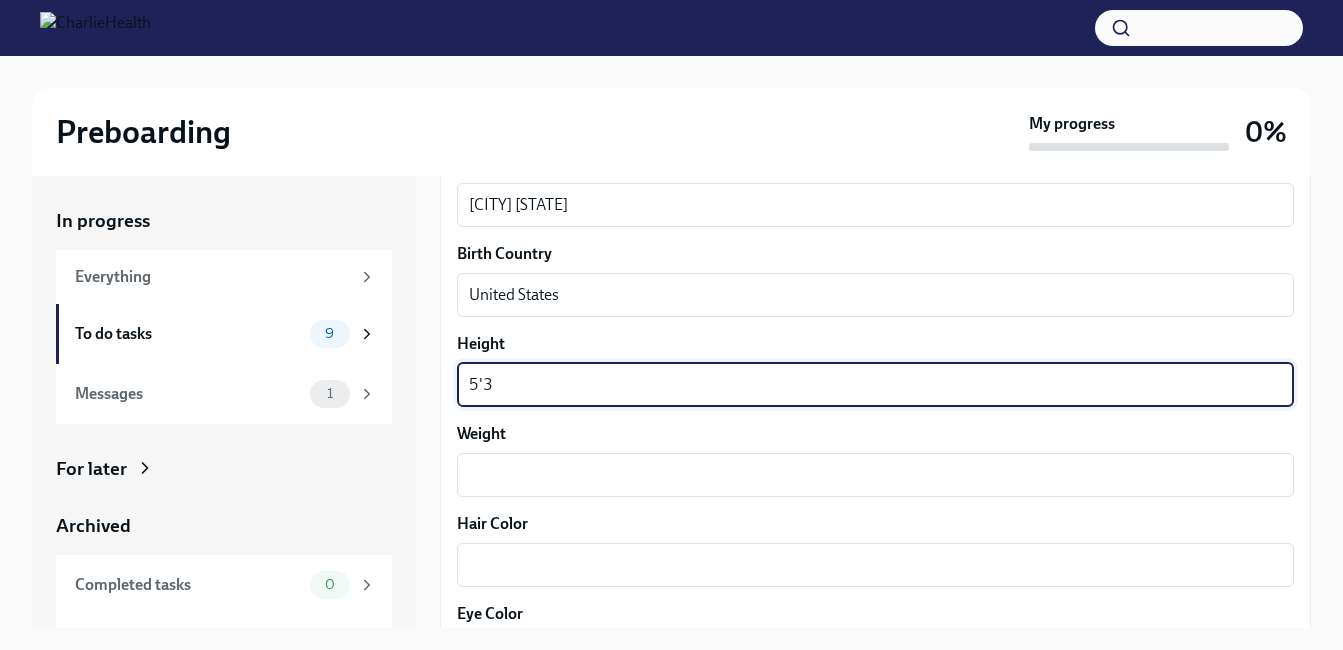 scroll, scrollTop: 1700, scrollLeft: 0, axis: vertical 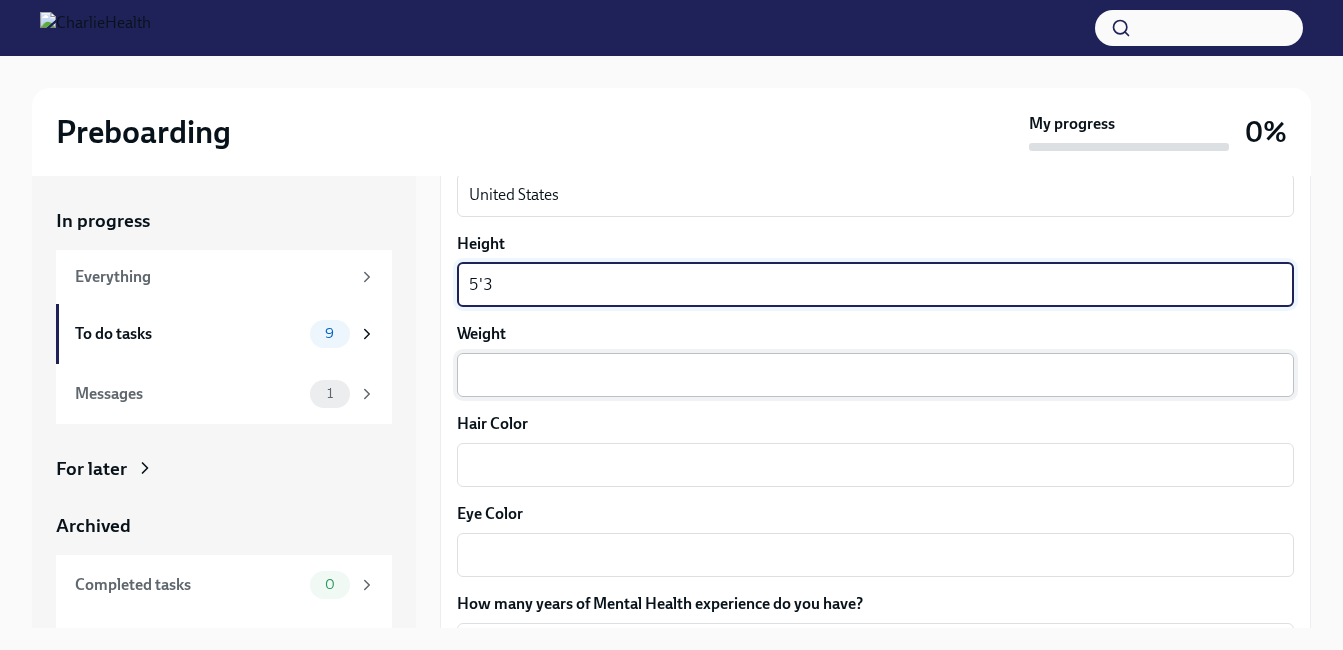 type on "5'3" 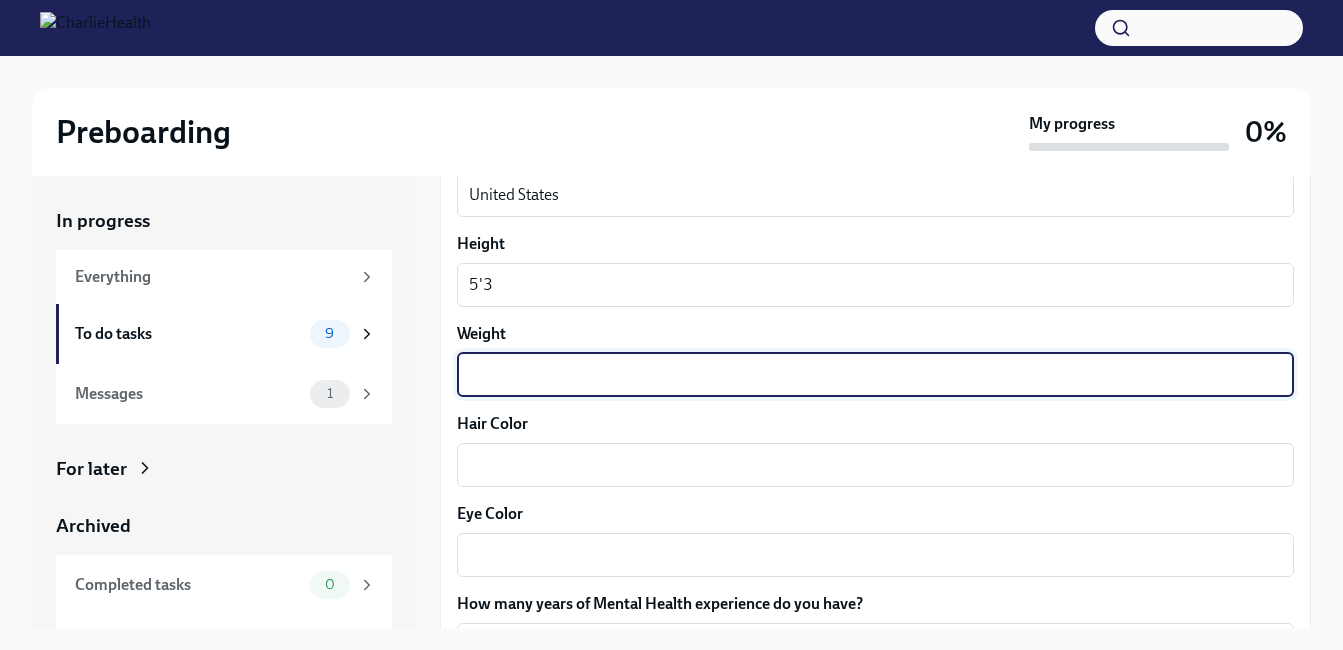 click on "Weight" at bounding box center (875, 375) 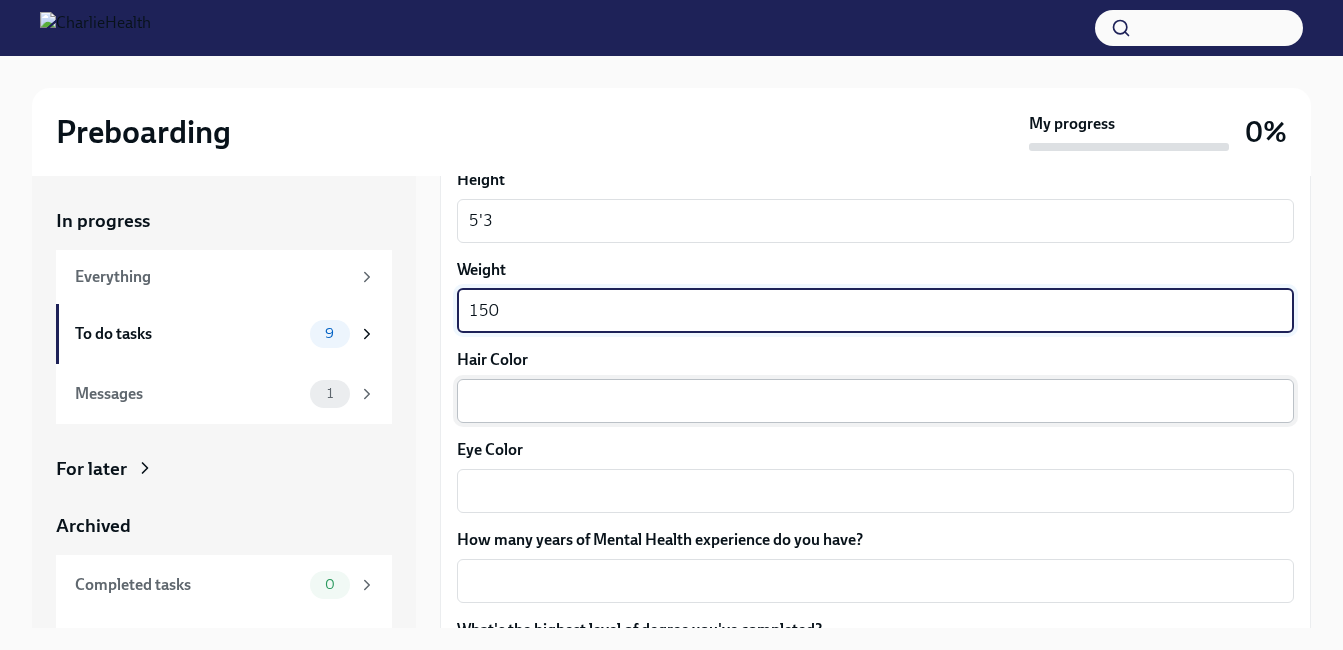 scroll, scrollTop: 1800, scrollLeft: 0, axis: vertical 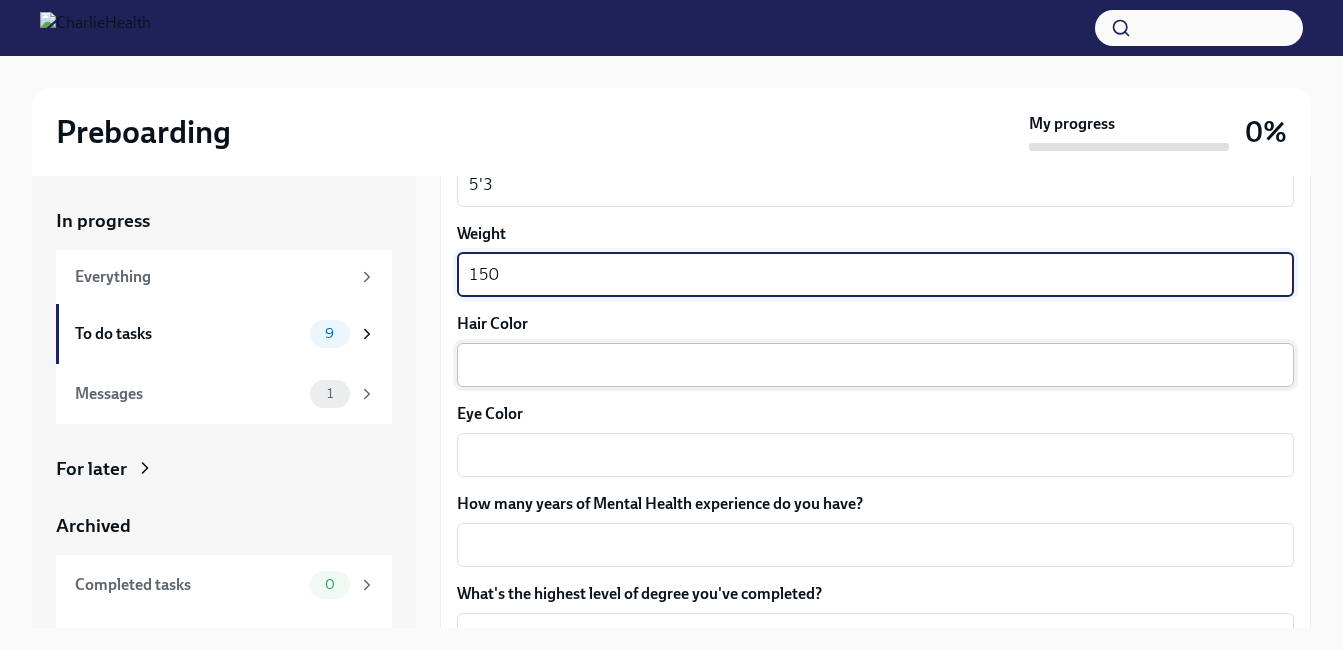 type on "150" 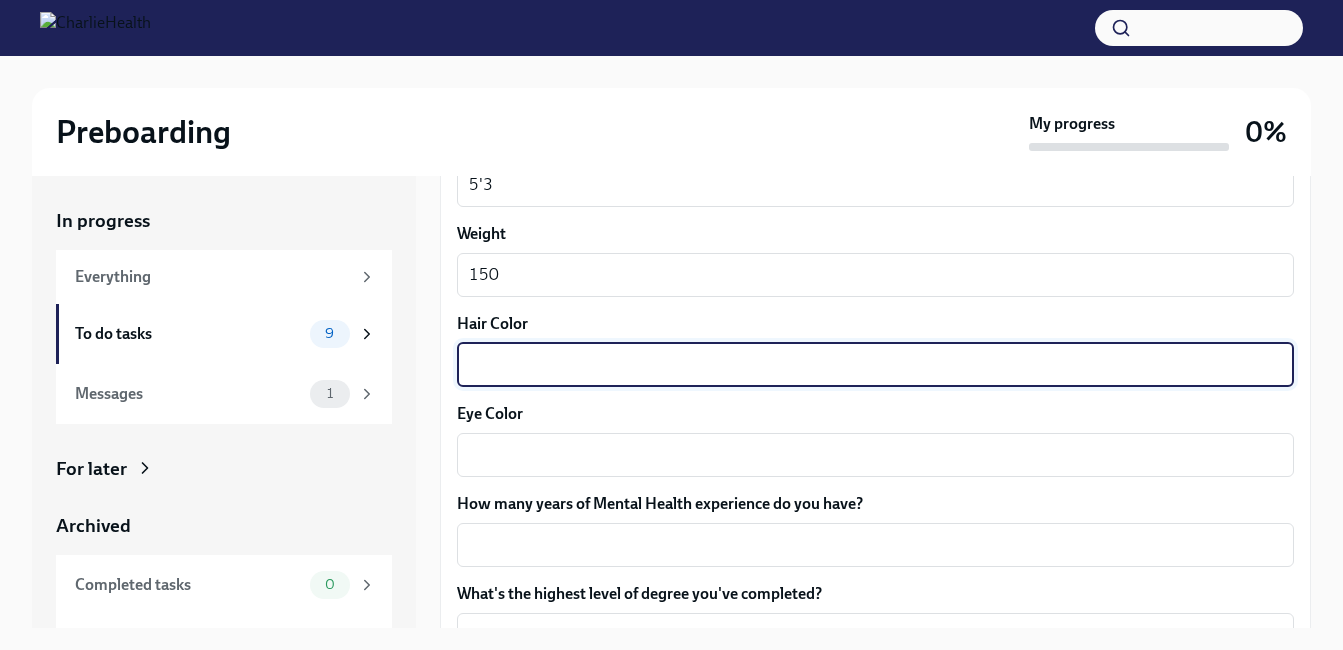 click on "Hair Color" at bounding box center (875, 365) 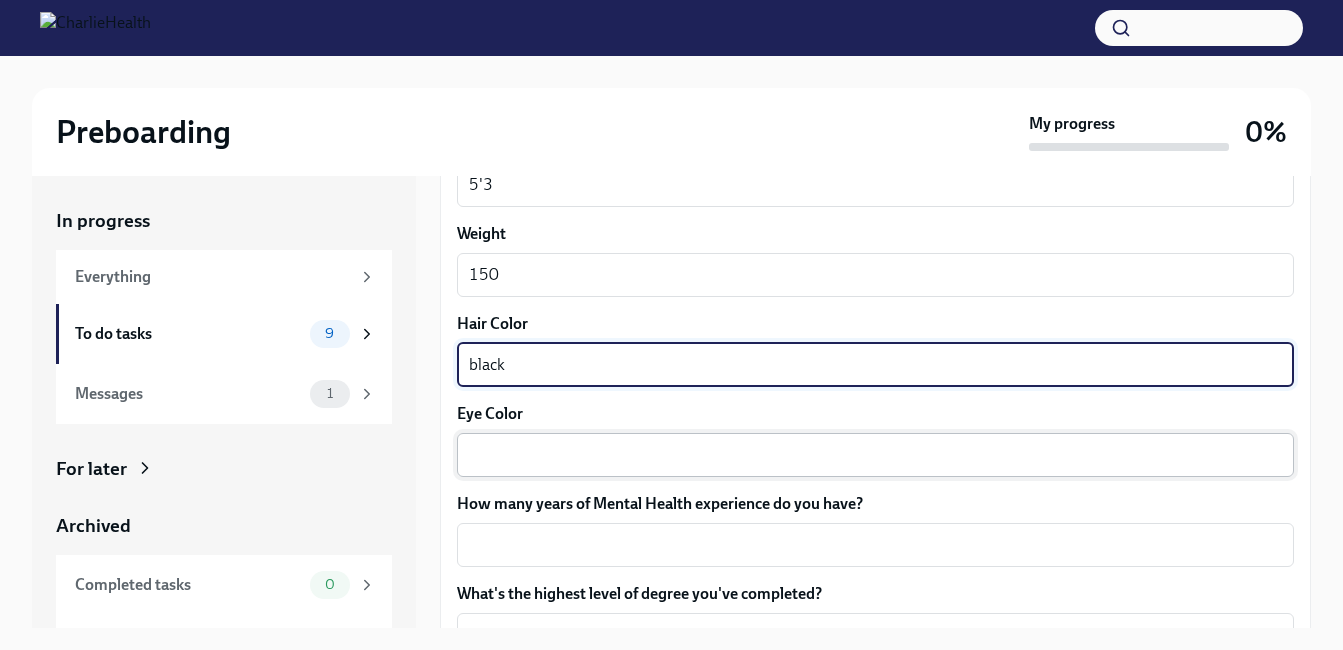 type on "black" 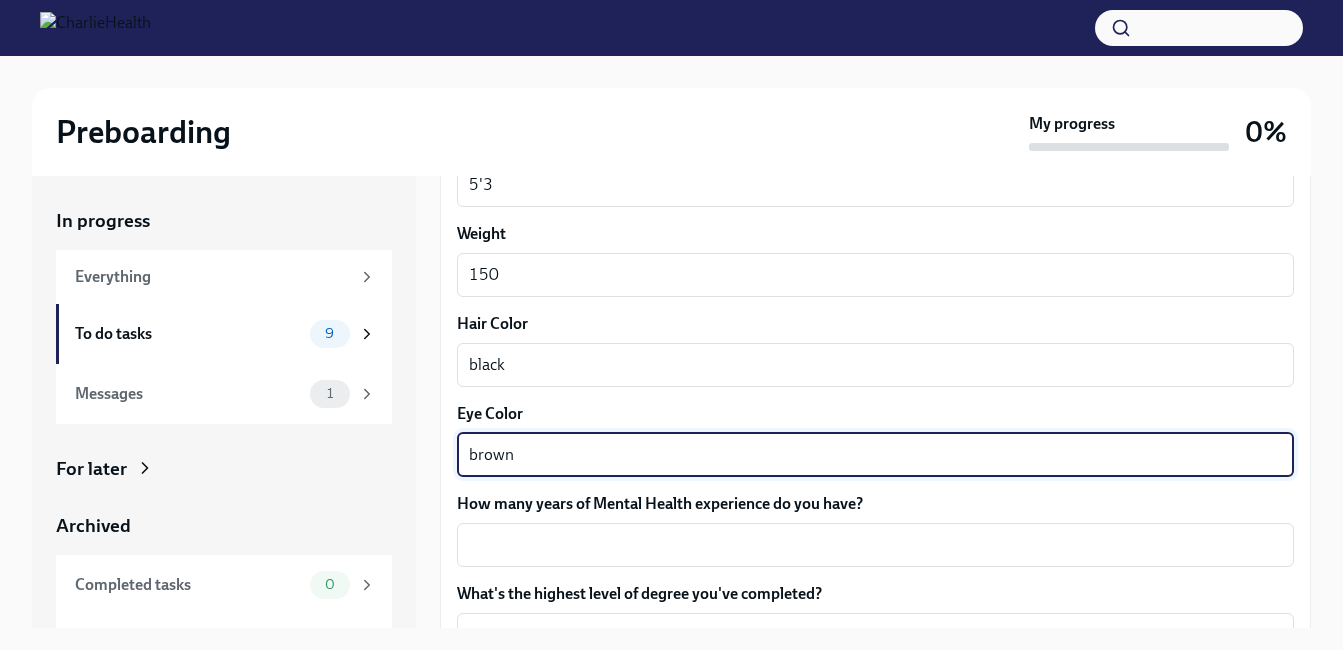 scroll, scrollTop: 1900, scrollLeft: 0, axis: vertical 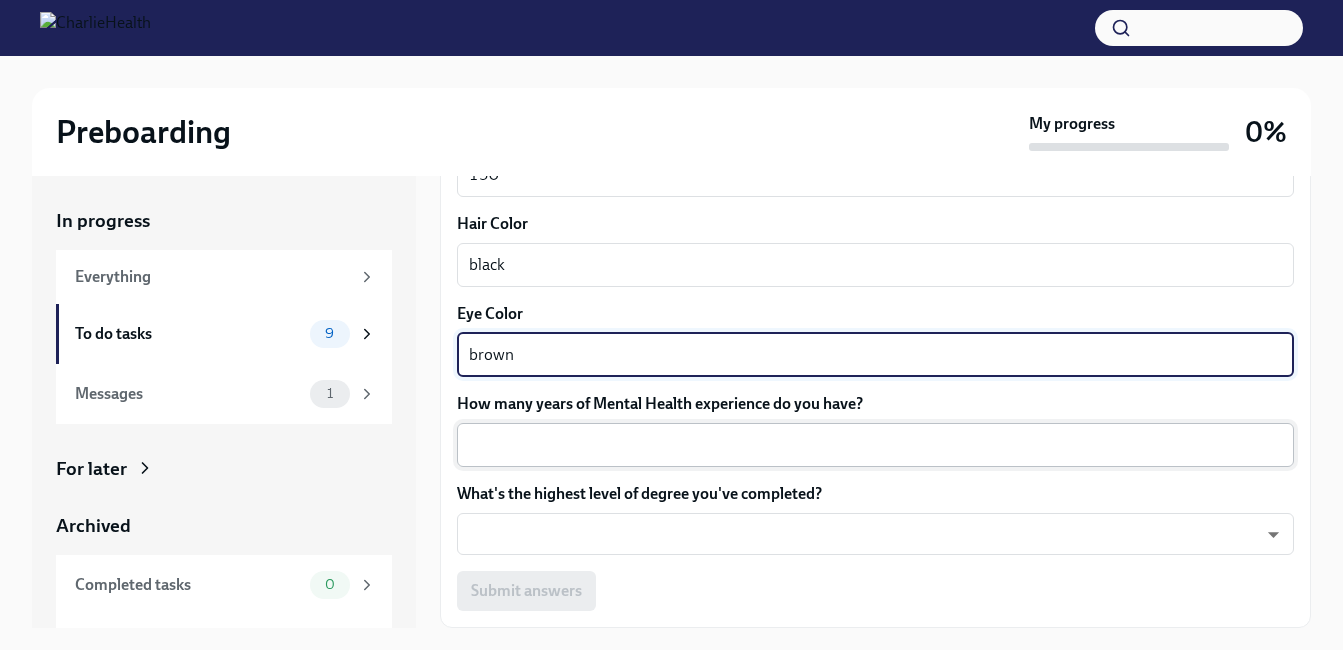 type on "brown" 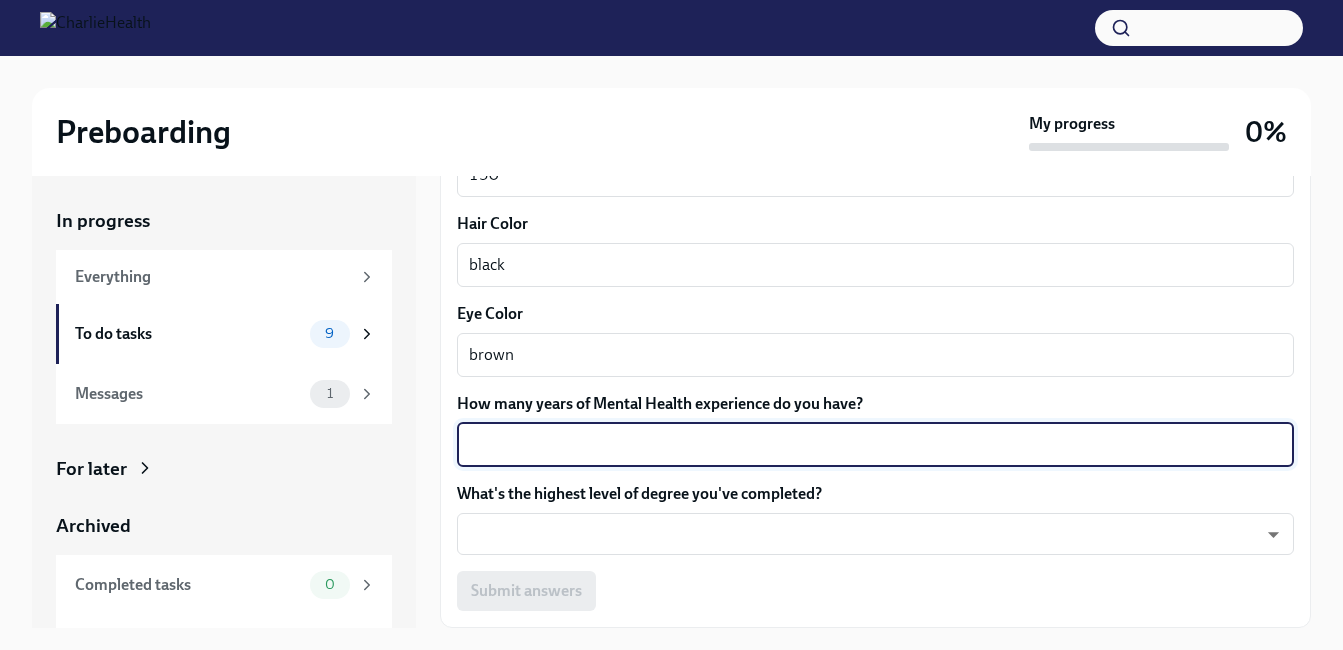 click on "How many years of Mental Health experience do you have?" at bounding box center [875, 445] 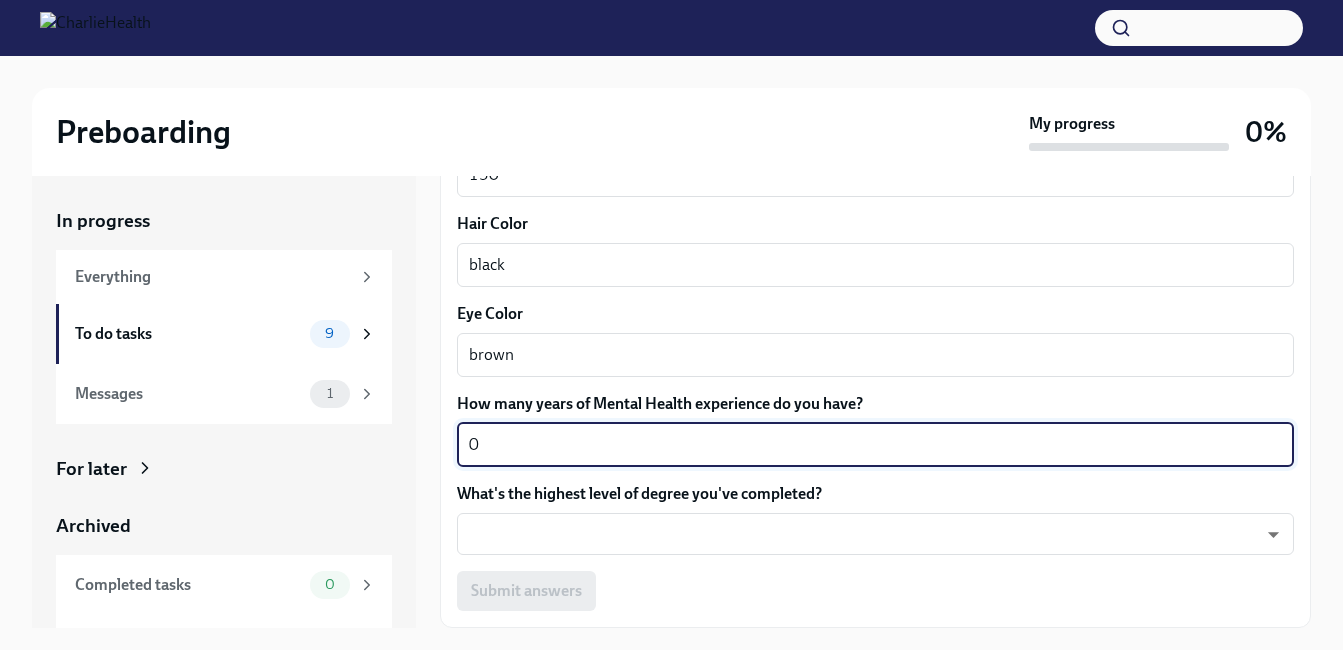 scroll, scrollTop: 1964, scrollLeft: 0, axis: vertical 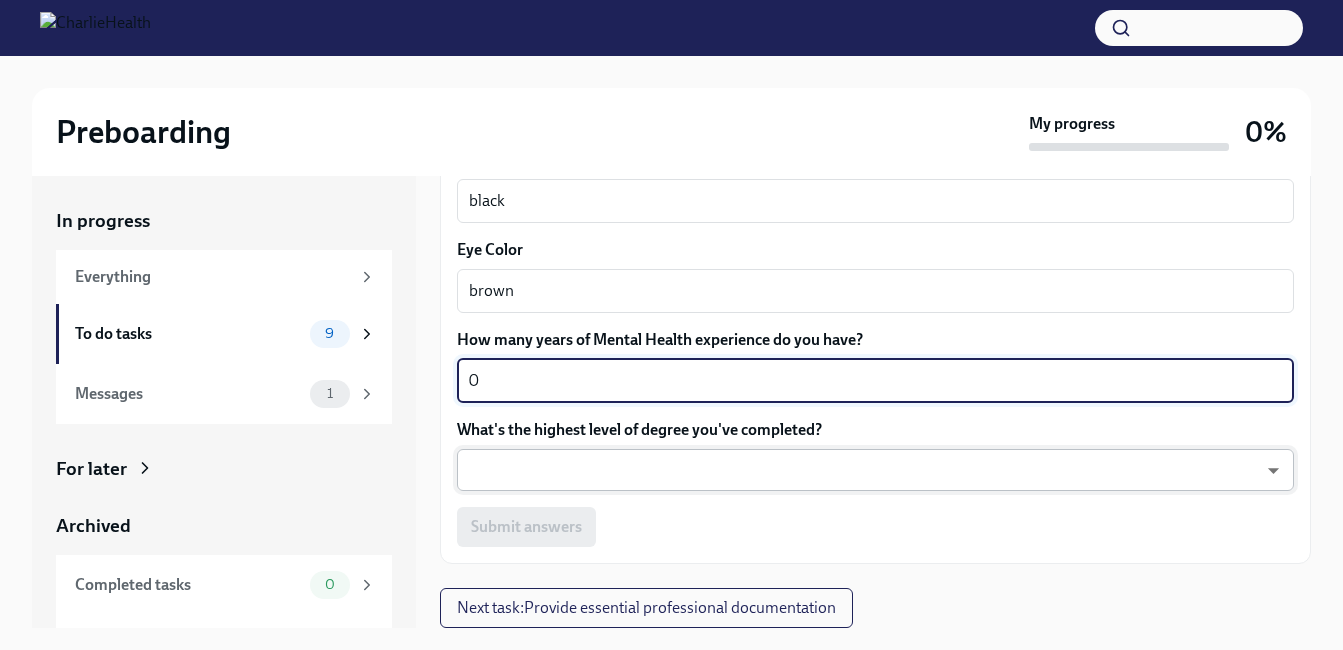 type on "0" 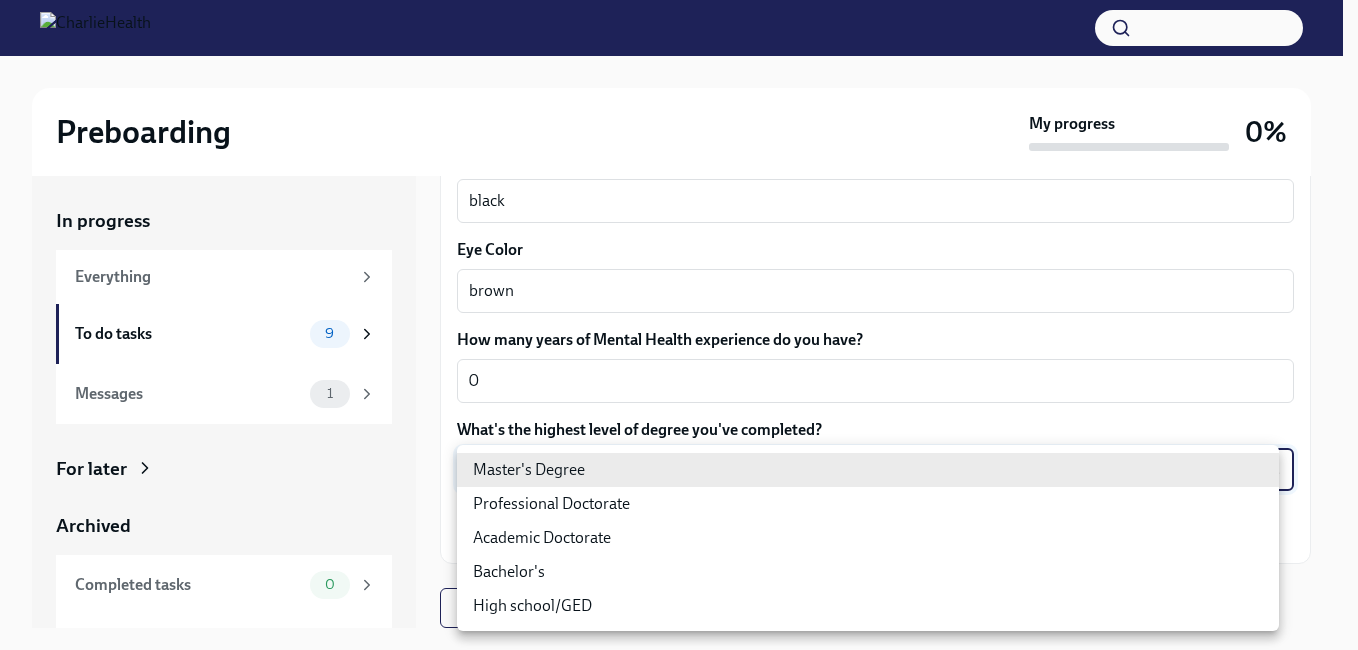 click on "Preboarding My progress 0% In progress Everything To do tasks 9 Messages 1 For later Archived Completed tasks 0 Messages 0 Fill out the onboarding form To Do Due in a day We need some info from you to start setting you up in payroll and other systems. Please fill out this form ASAP Please note each field needs to be completed in order for you to submit. Note : Please fill out this form as accurately as possible. Several states require specific demographic information that we have to input on your behalf. We understand that some of these questions feel personal to answer, and we appreciate your understanding that this is required for compliance clearance. About you Your preferred first name [FIRST] x Your legal last name [LAST] x Please provide any previous names/ aliases-put None if N/A N/A x Street Address 1 [NUMBER] [STREET] Street Address 2 [ADDRESS] Postal Code [POSTAL CODE] City [CITY] State/Region IN Country US Date of Birth (MM/DD/YYYY) [DATE] x" at bounding box center [679, 342] 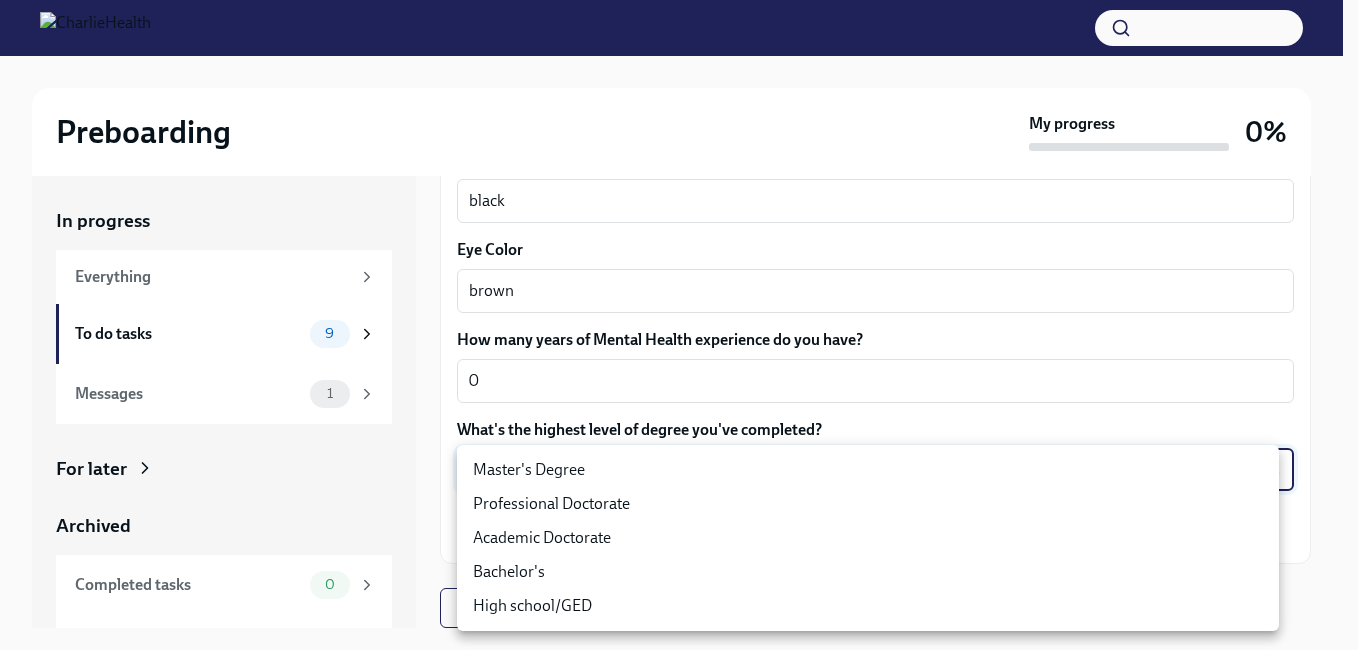 click on "High school/GED" at bounding box center [868, 606] 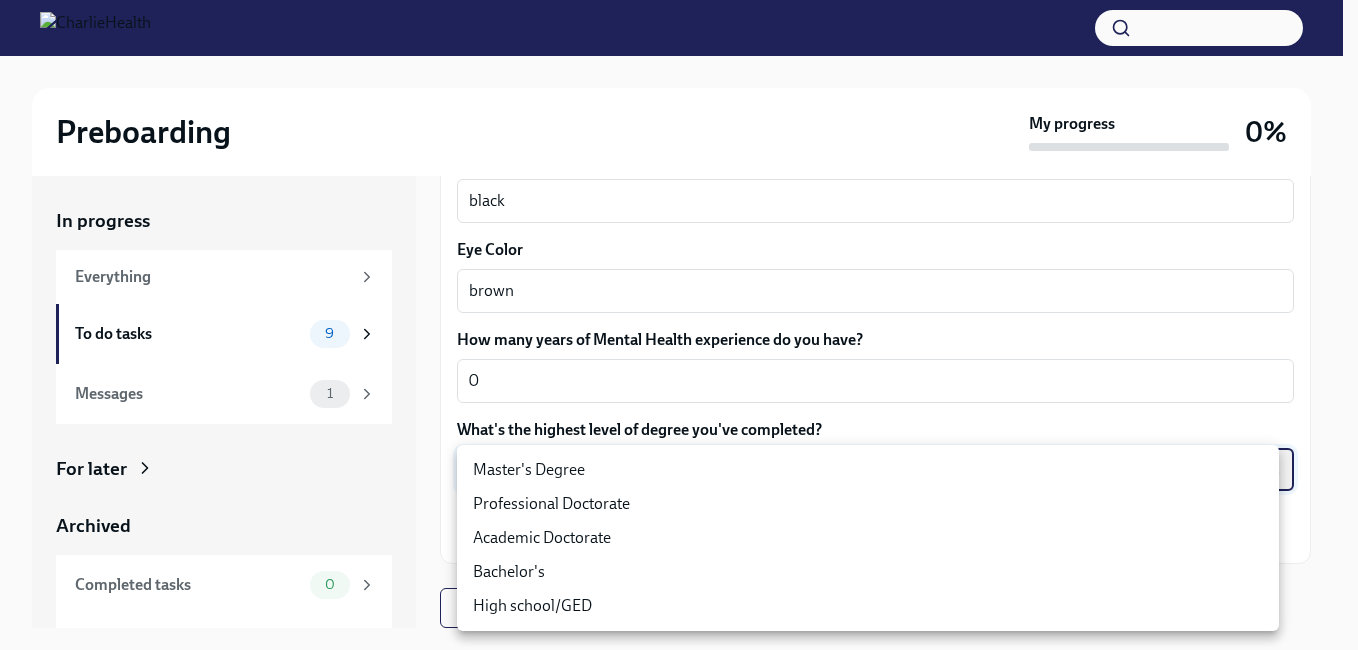 type on "[PHONE]" 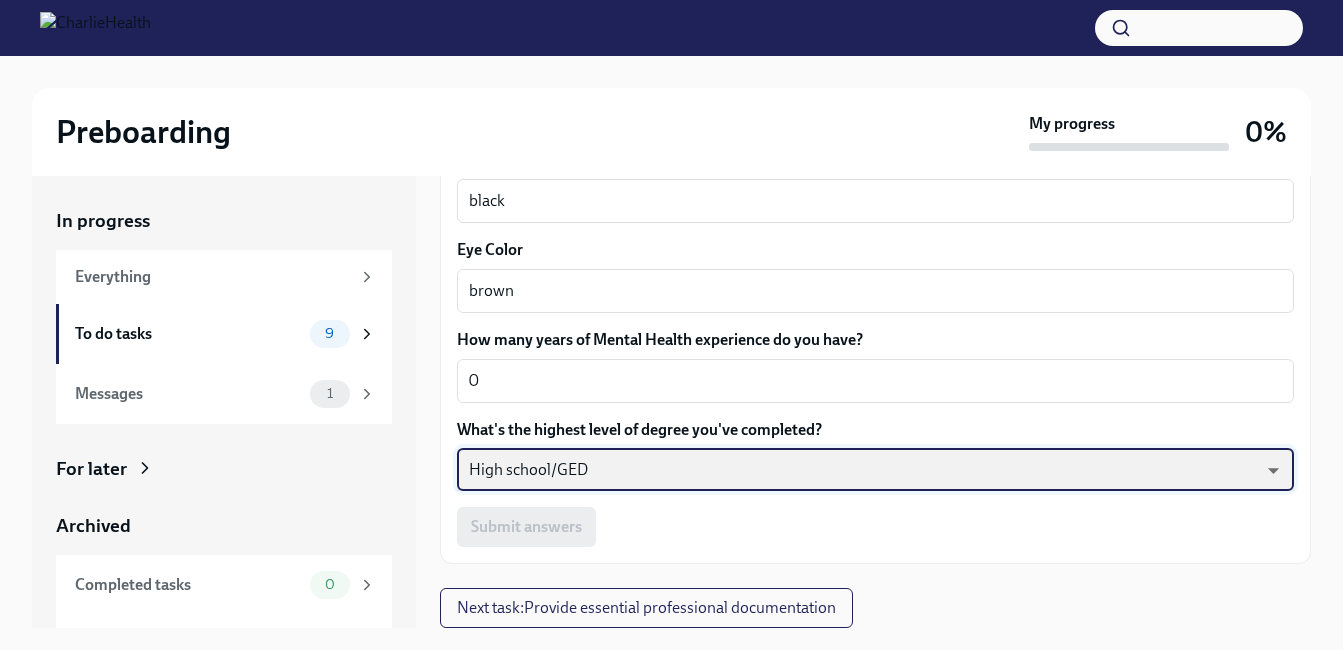 scroll, scrollTop: 34, scrollLeft: 0, axis: vertical 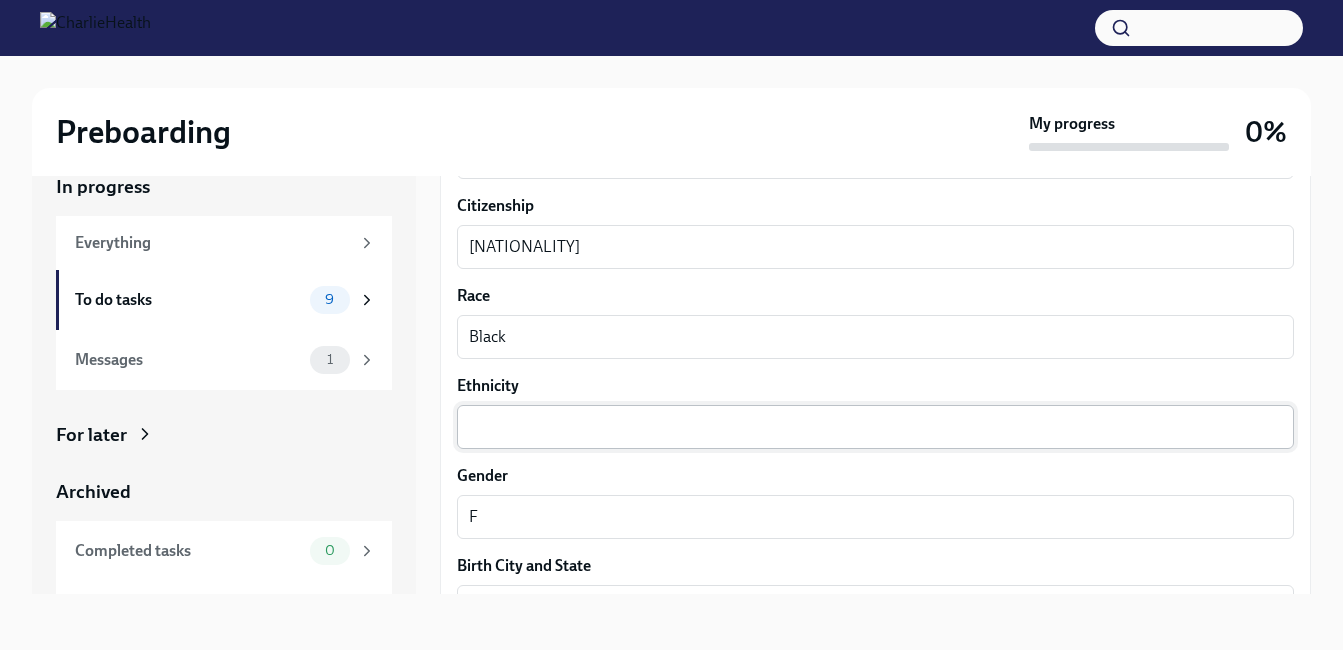 click on "Ethnicity" at bounding box center (875, 427) 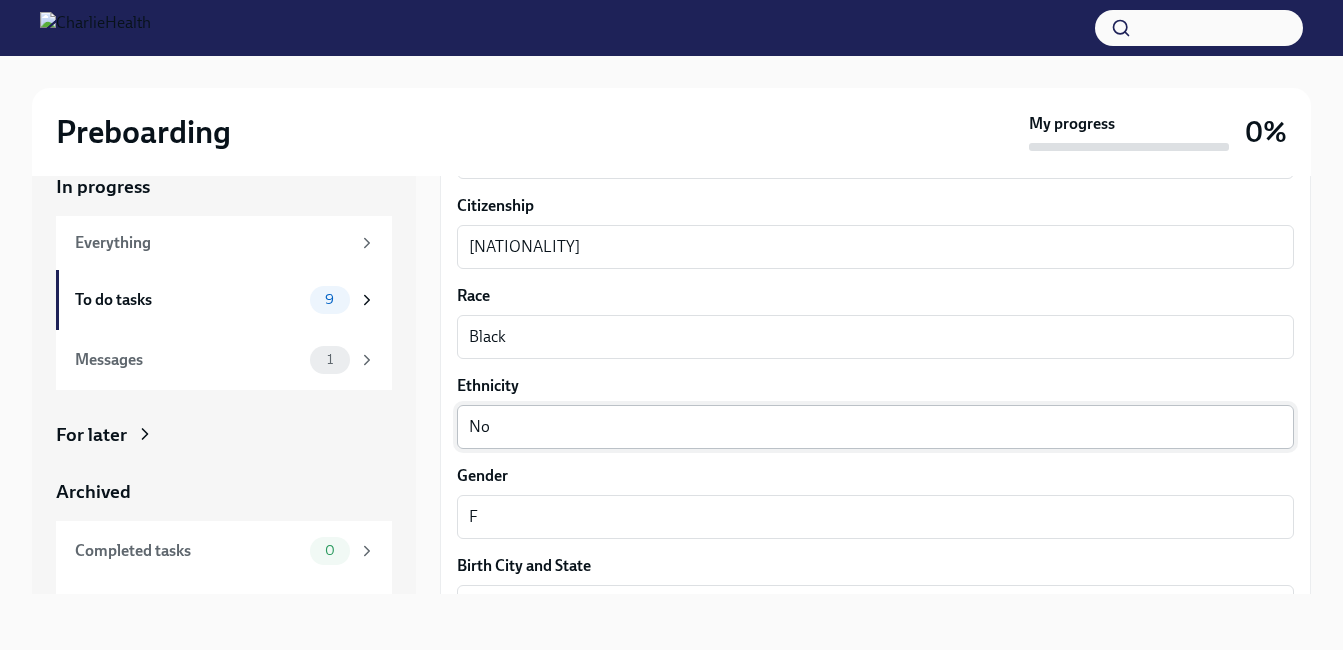 click on "No" at bounding box center (875, 427) 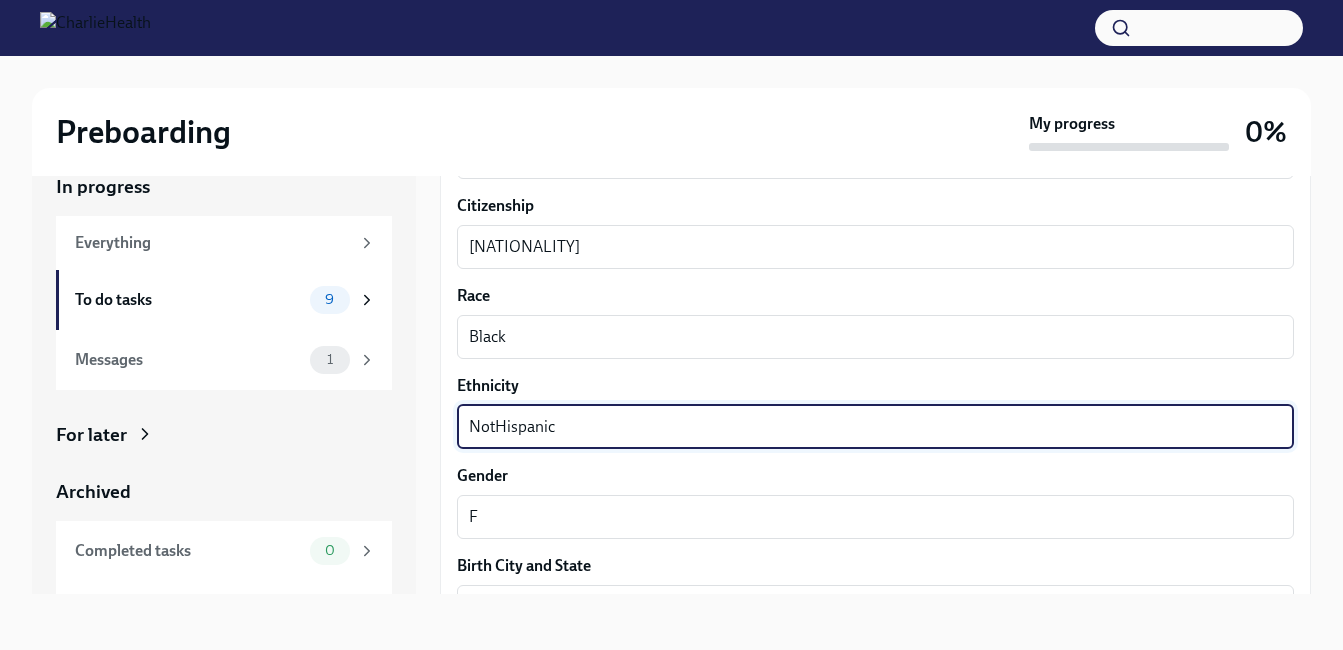 drag, startPoint x: 497, startPoint y: 432, endPoint x: 516, endPoint y: 426, distance: 19.924858 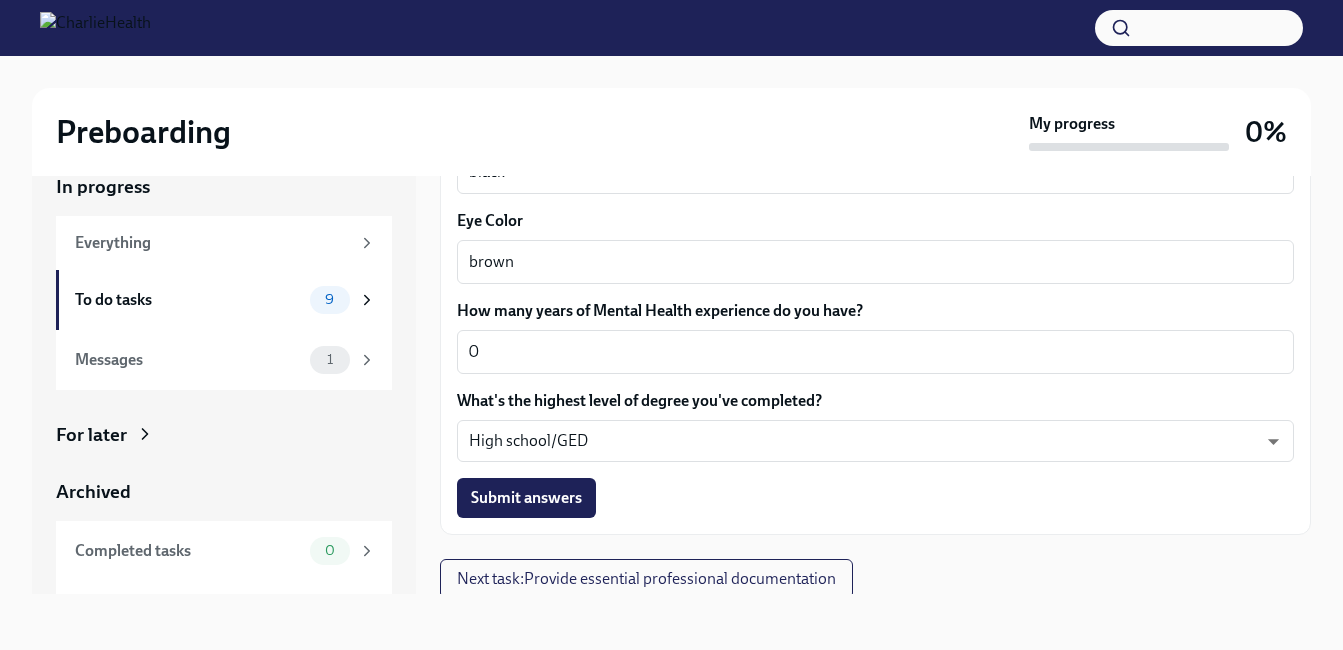scroll, scrollTop: 1964, scrollLeft: 0, axis: vertical 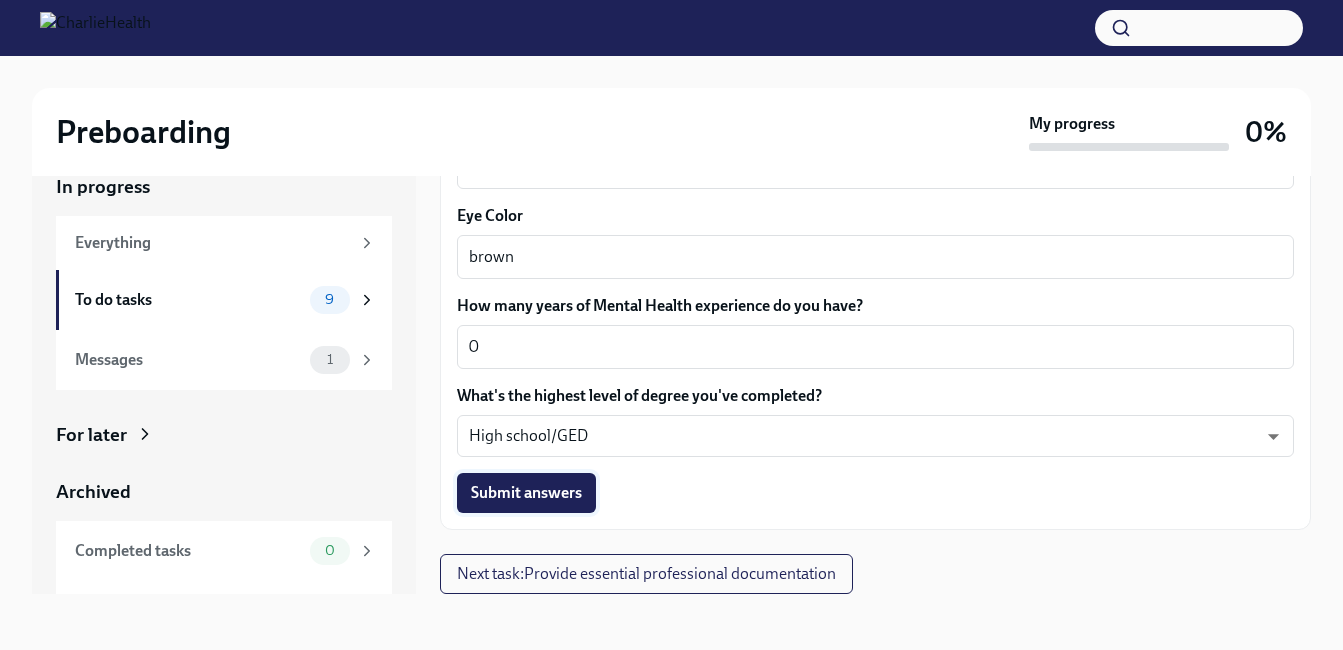 type on "Not Hispanic" 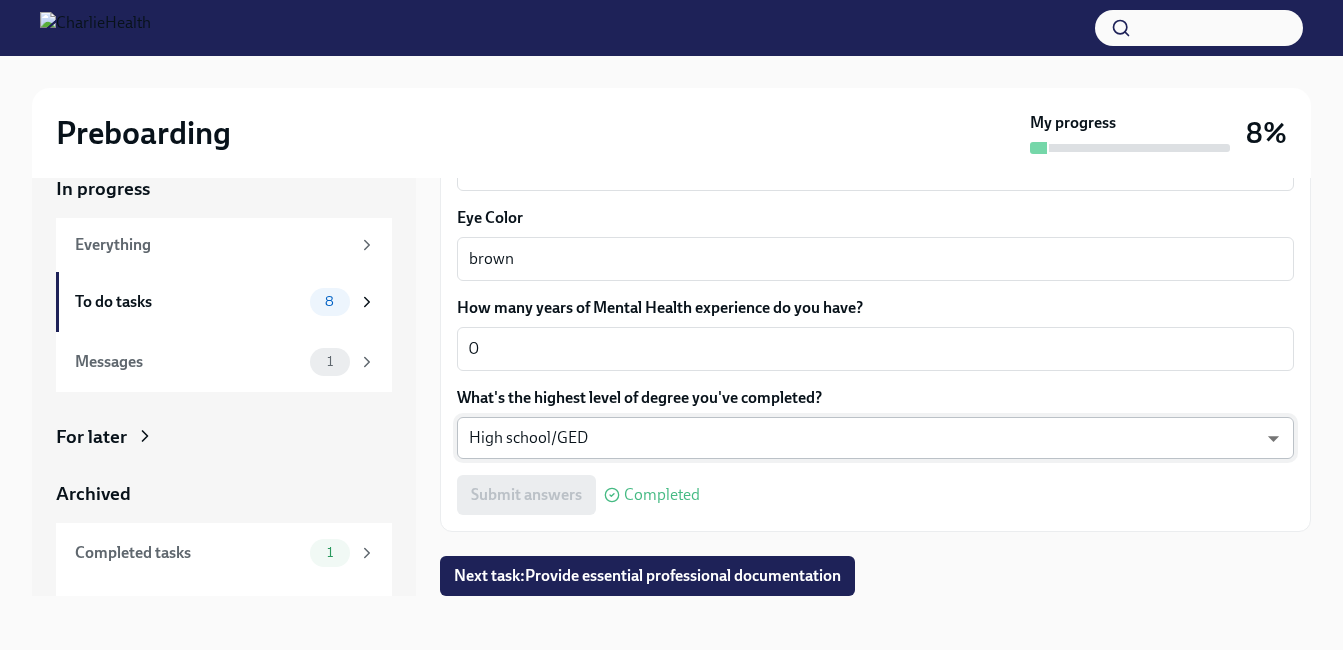 scroll, scrollTop: 36, scrollLeft: 0, axis: vertical 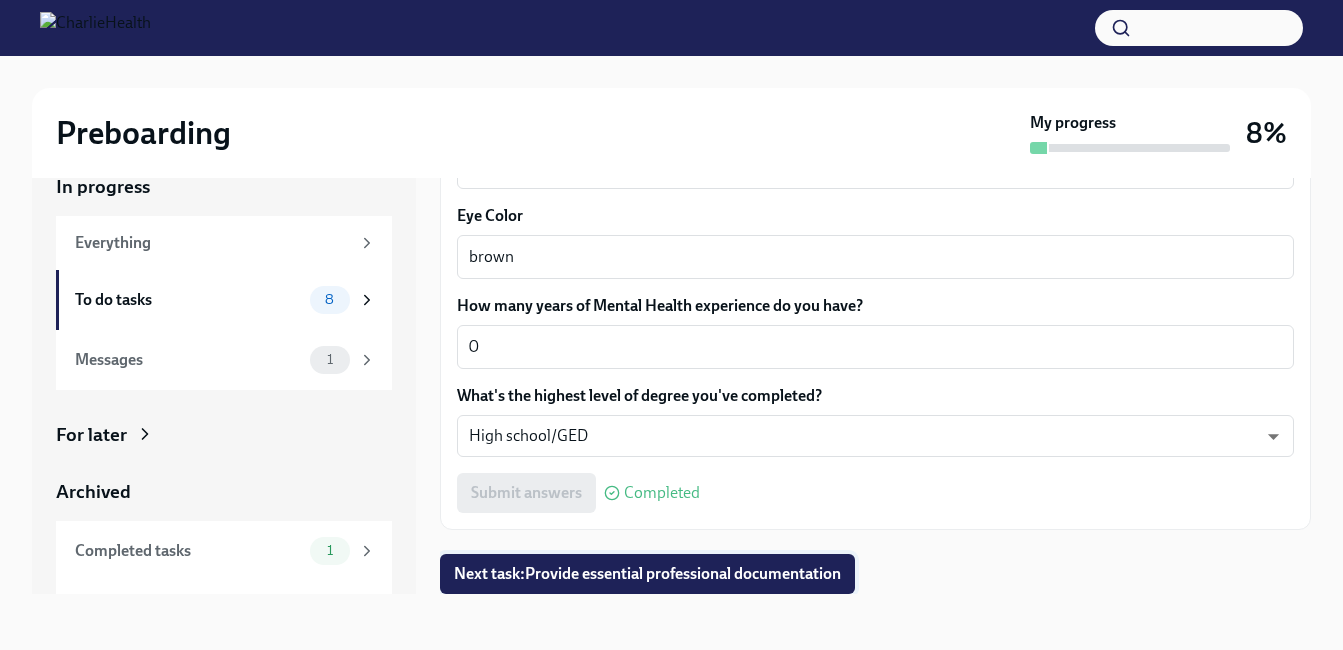 click on "Next task :  Provide essential professional documentation" at bounding box center [647, 574] 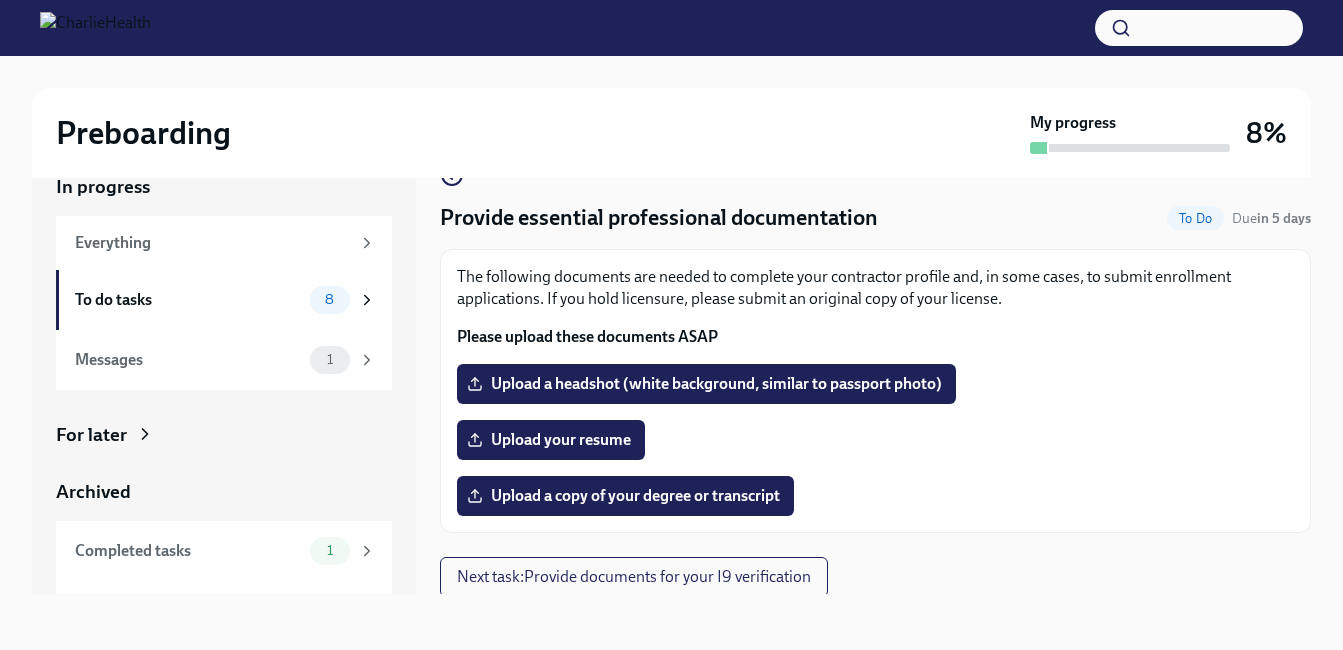 scroll, scrollTop: 14, scrollLeft: 0, axis: vertical 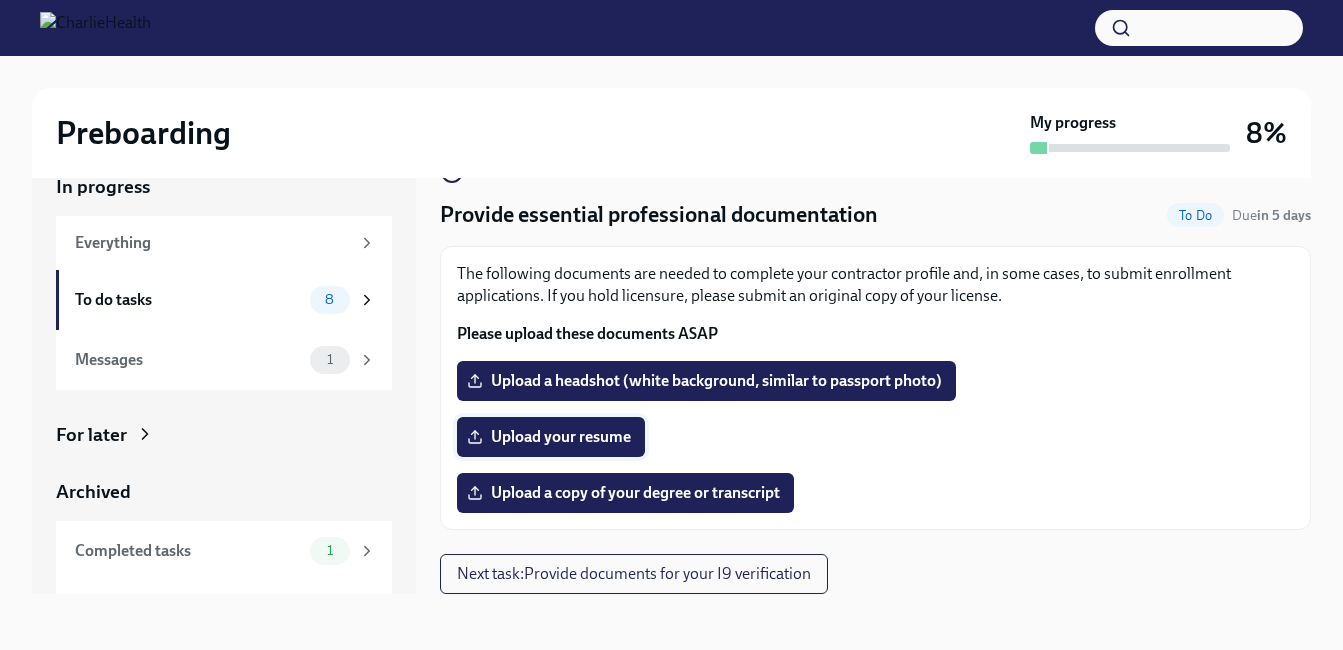 click on "Upload your resume" at bounding box center (551, 437) 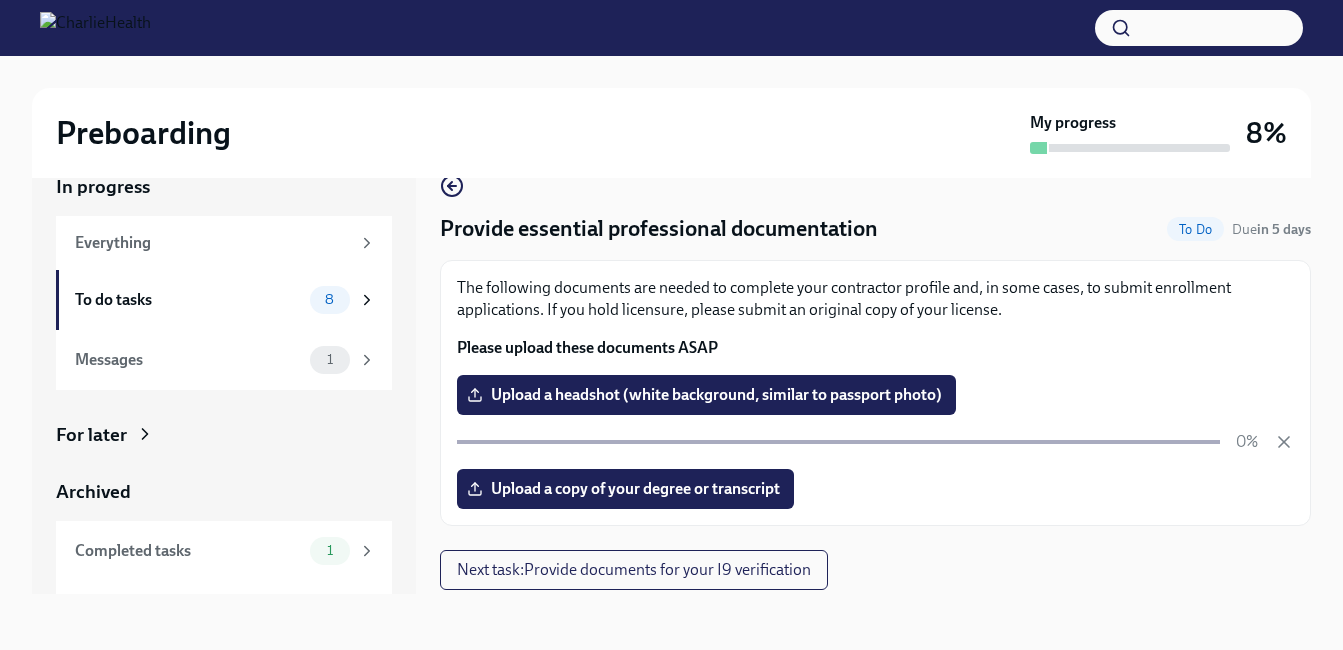 scroll, scrollTop: 0, scrollLeft: 0, axis: both 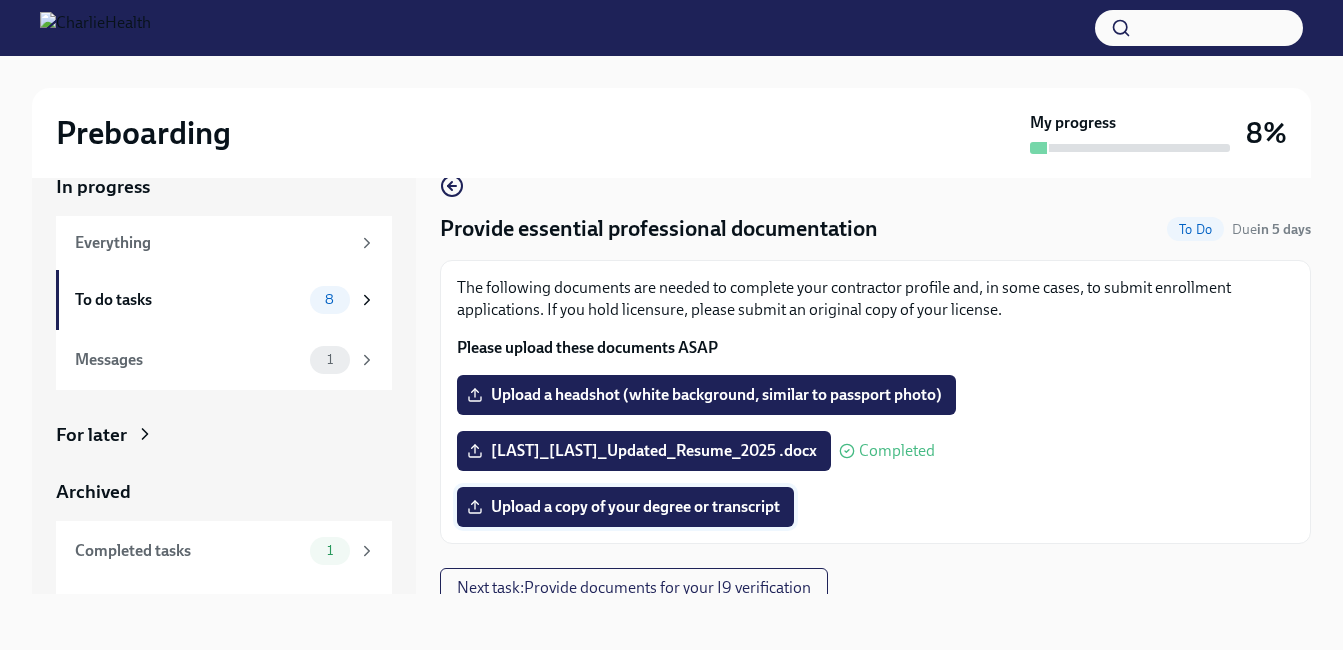 click on "Upload a copy of your degree or transcript" at bounding box center (625, 507) 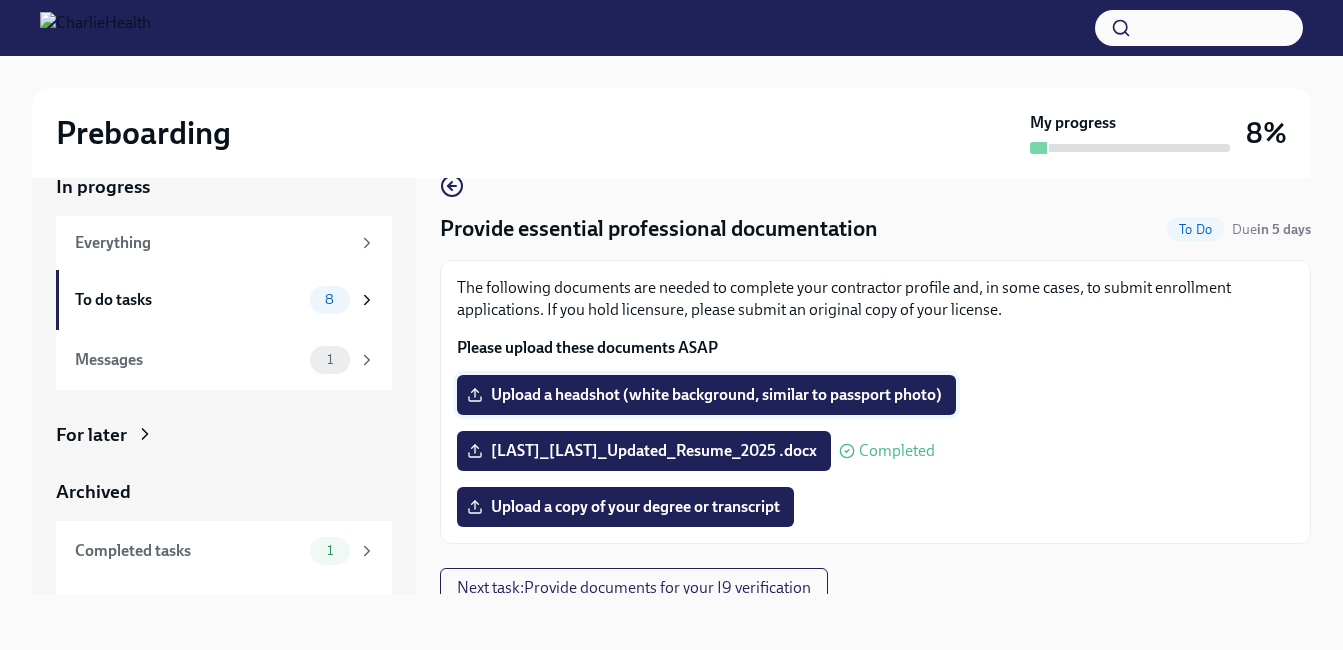 scroll, scrollTop: 14, scrollLeft: 0, axis: vertical 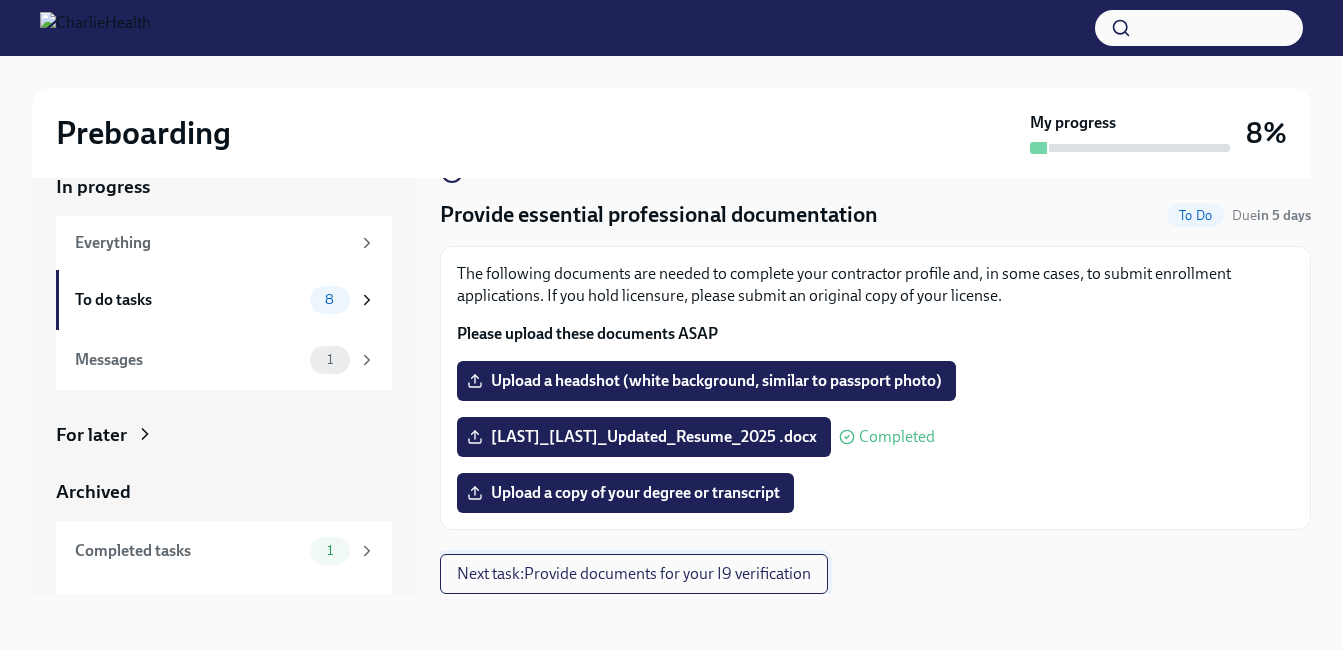 click on "Next task :  Provide documents for your I9 verification" at bounding box center (634, 574) 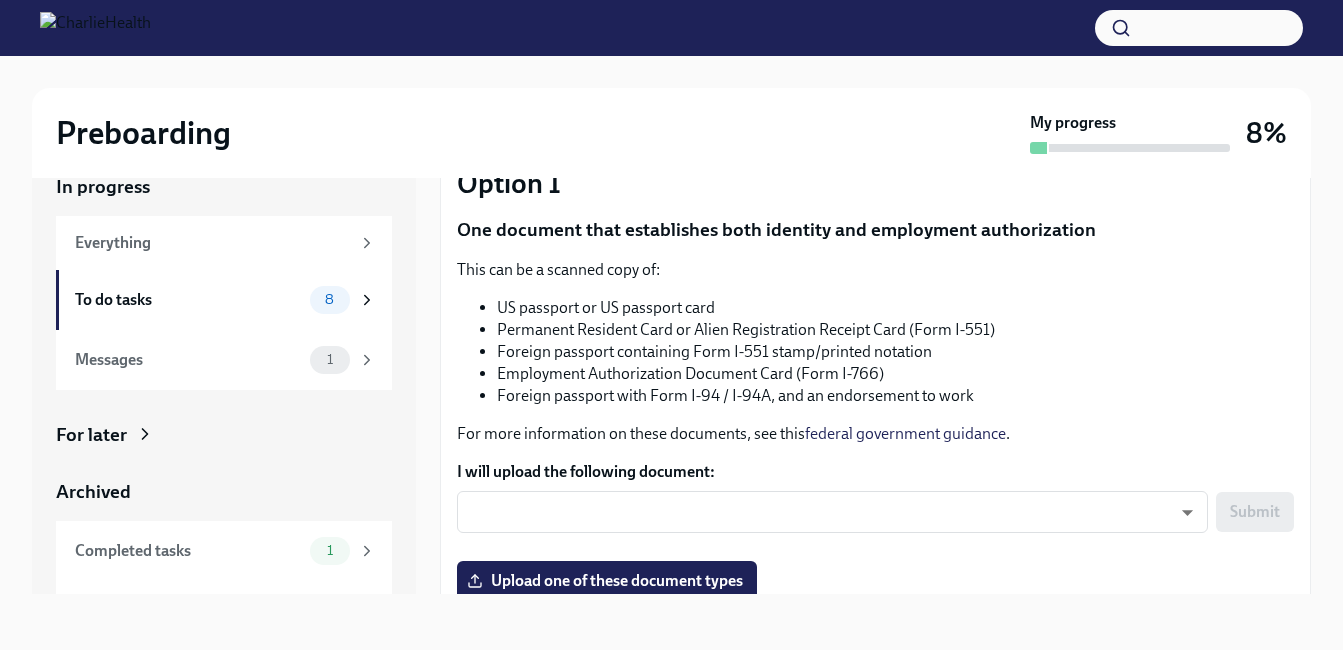 scroll, scrollTop: 200, scrollLeft: 0, axis: vertical 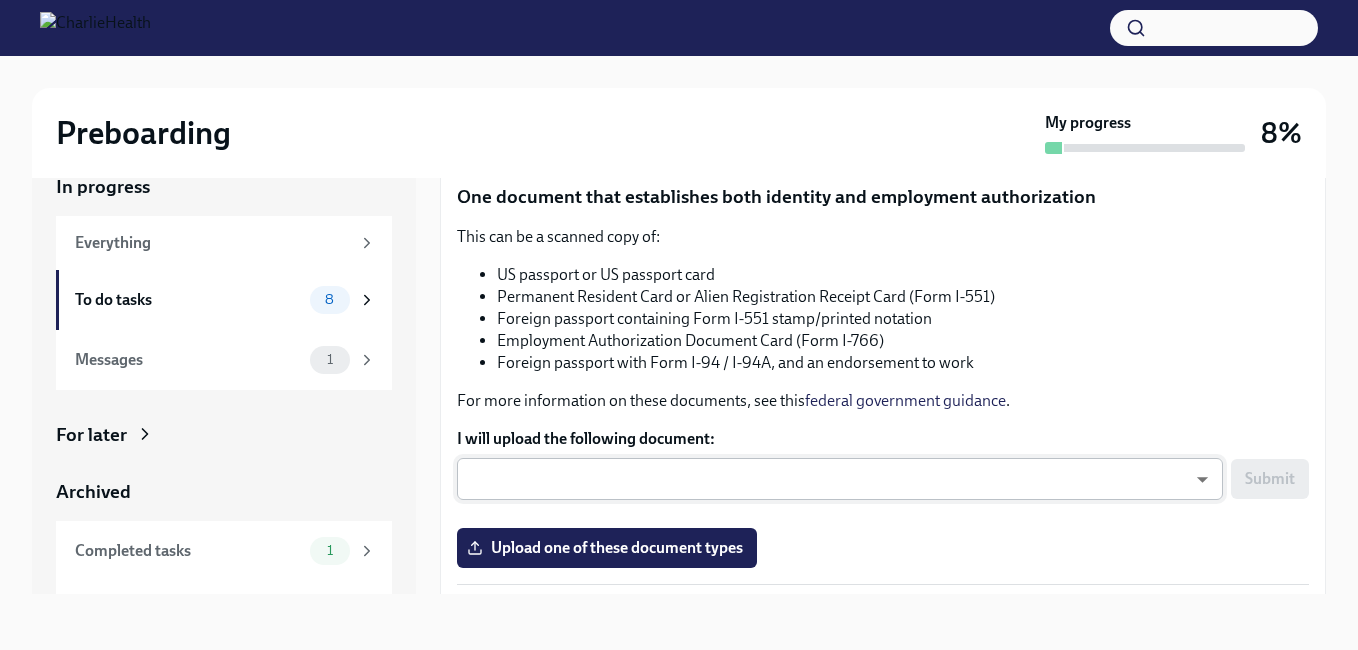 click on "Provide documents for your I9 verification To Do Due in 6 days You have a choice of which documents you provide for your I9. Option 1 One document that establishes both identity and employment authorization This can be a scanned copy of: US passport or US passport card Permanent Resident Card or Alien Registration Receipt Card (Form I-551) Foreign passport containing Form I-551 stamp/printed notation Employment Authorization Document Card (Form I-766) Foreign passport with Form I-94 / I-94A, and an endorsement to work For more information on these documents, see this federal government guidance. I will upload the following document: Submit Upload one of these document types Option 2 One document that establishes identity, and a second document that establishes employment authorization Your identity-establishing document can be:" at bounding box center [679, 307] 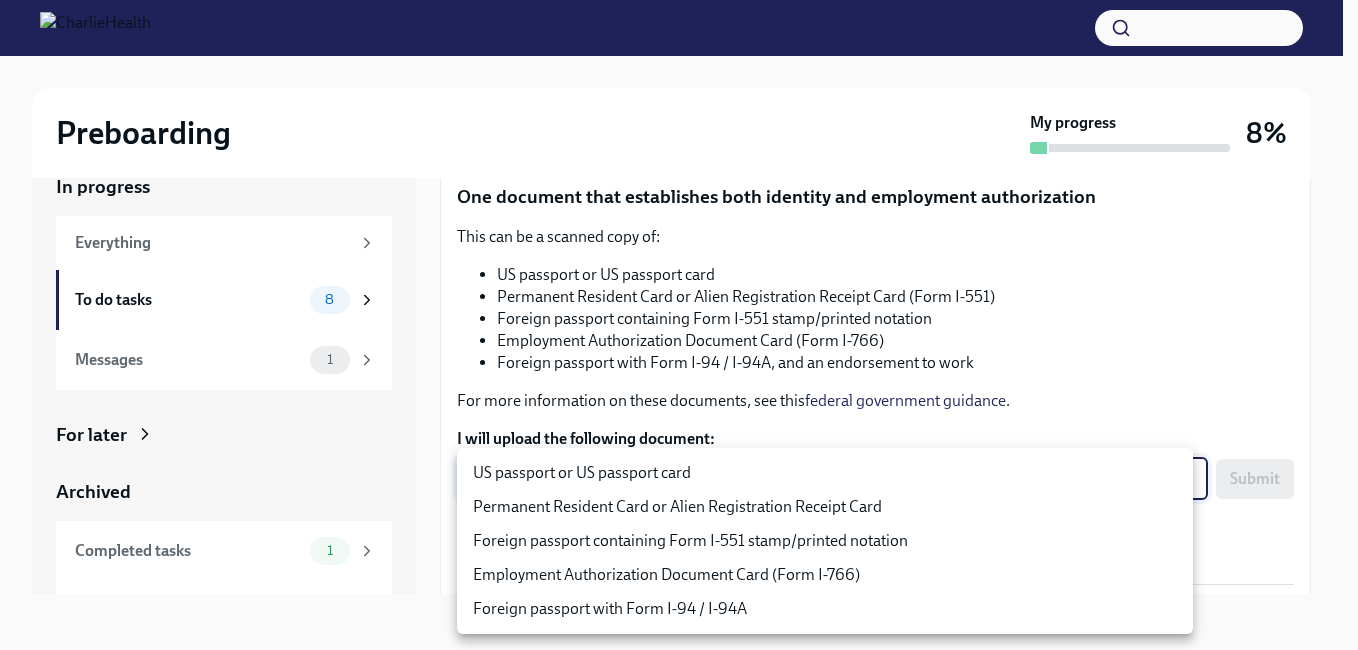 click at bounding box center [679, 325] 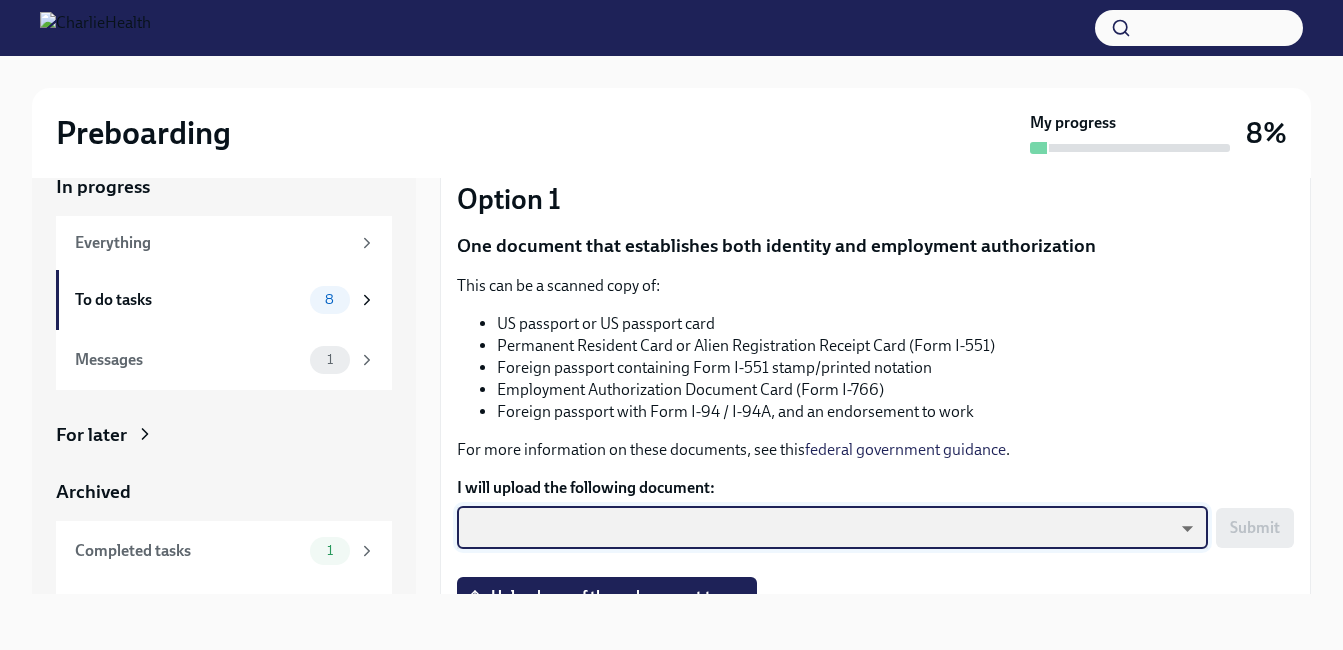 scroll, scrollTop: 200, scrollLeft: 0, axis: vertical 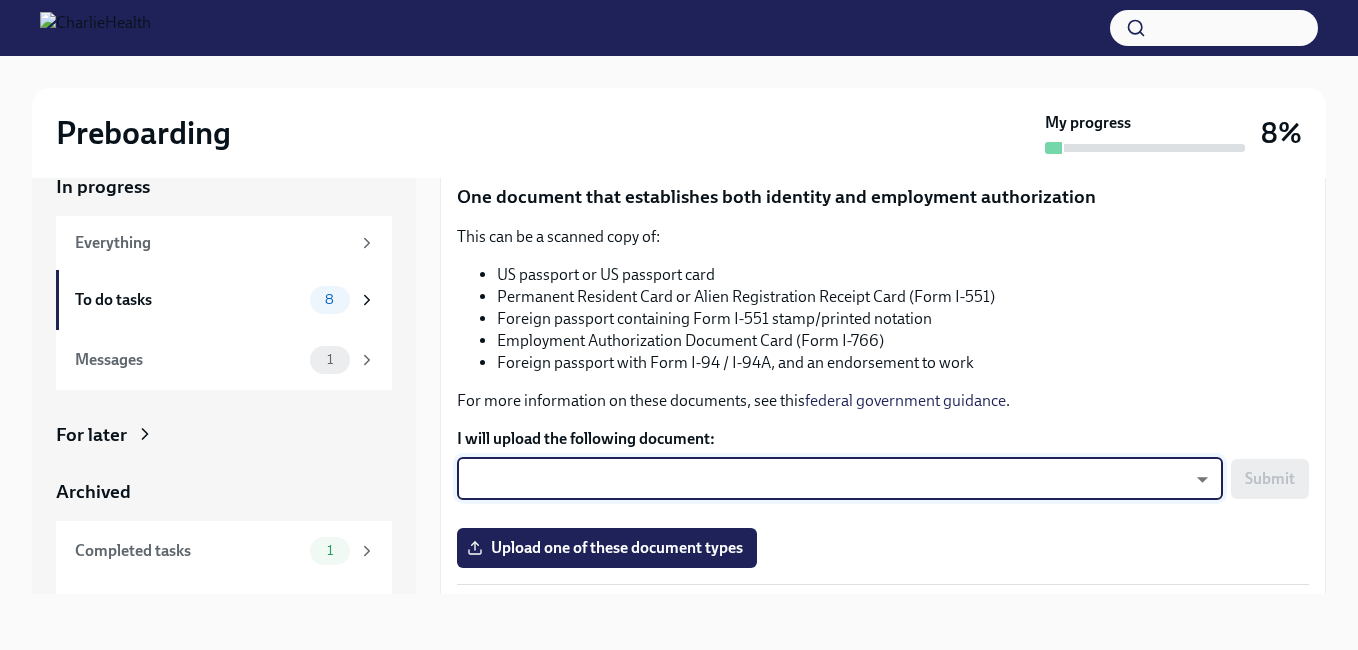 click on "Provide documents for your I9 verification To Do Due in 6 days You have a choice of which documents you provide for your I9. Option 1 One document that establishes both identity and employment authorization This can be a scanned copy of: US passport or US passport card Permanent Resident Card or Alien Registration Receipt Card (Form I-551) Foreign passport containing Form I-551 stamp/printed notation Employment Authorization Document Card (Form I-766) Foreign passport with Form I-94 / I-94A, and an endorsement to work For more information on these documents, see this federal government guidance. I will upload the following document: Submit Upload one of these document types Option 2 One document that establishes identity, and a second document that establishes employment authorization Your identity-establishing document can be:" at bounding box center (679, 307) 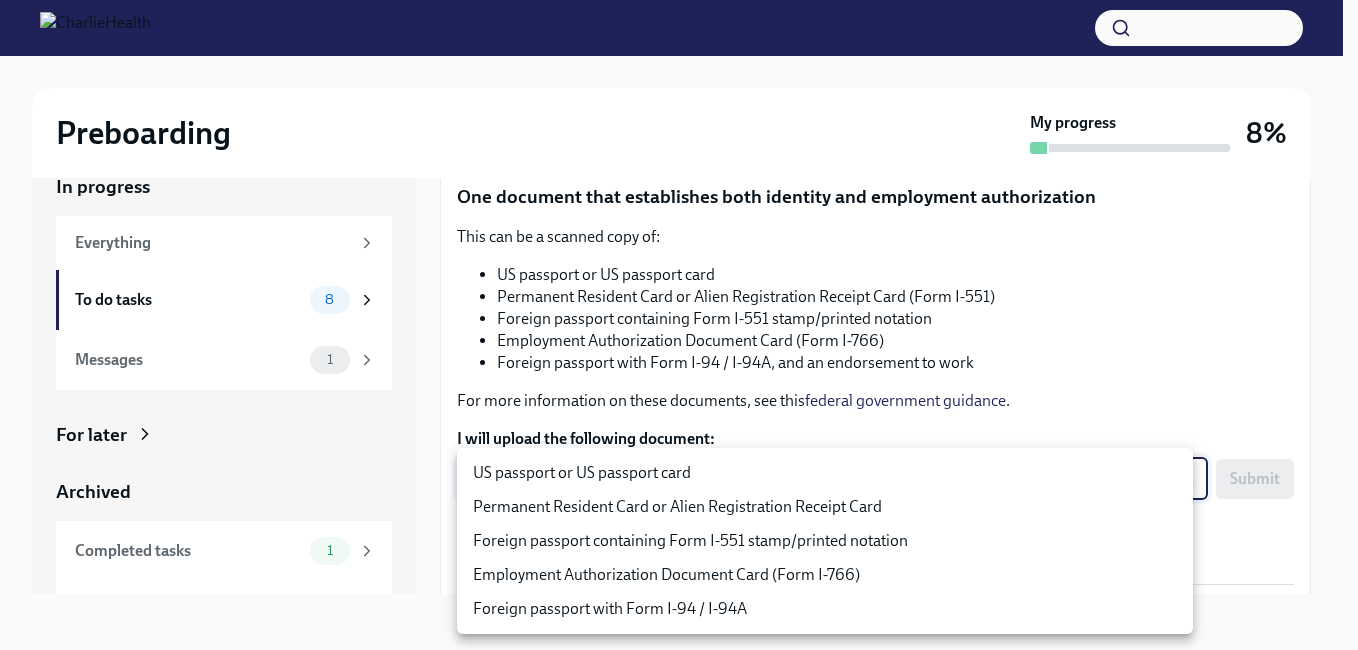 click on "US passport or US passport card" at bounding box center [825, 473] 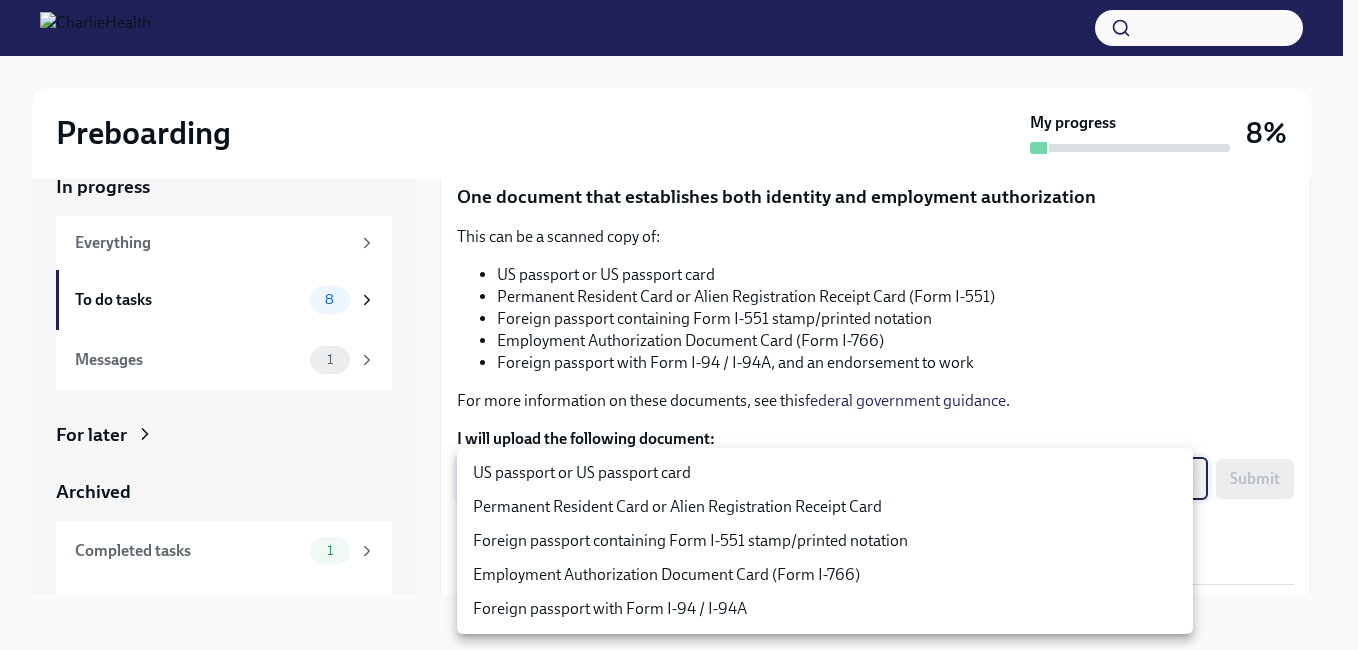 type on "KnYOjnC8x" 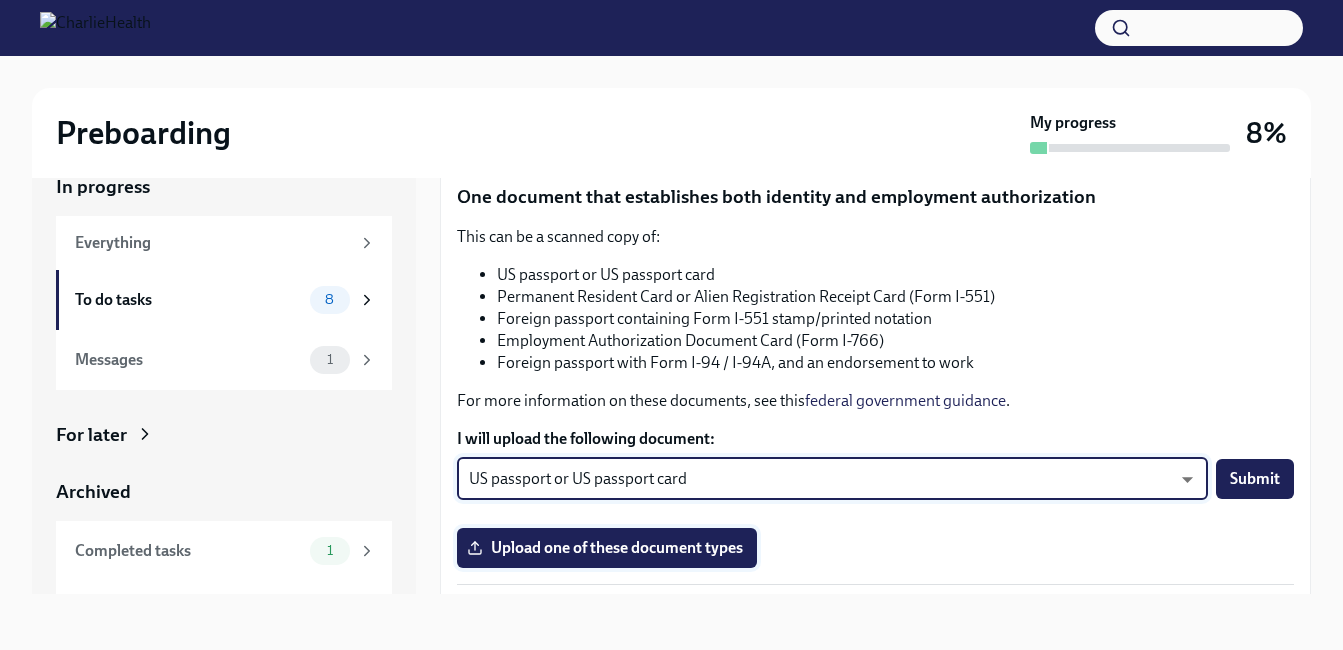 click on "Upload one of these document types" at bounding box center [607, 548] 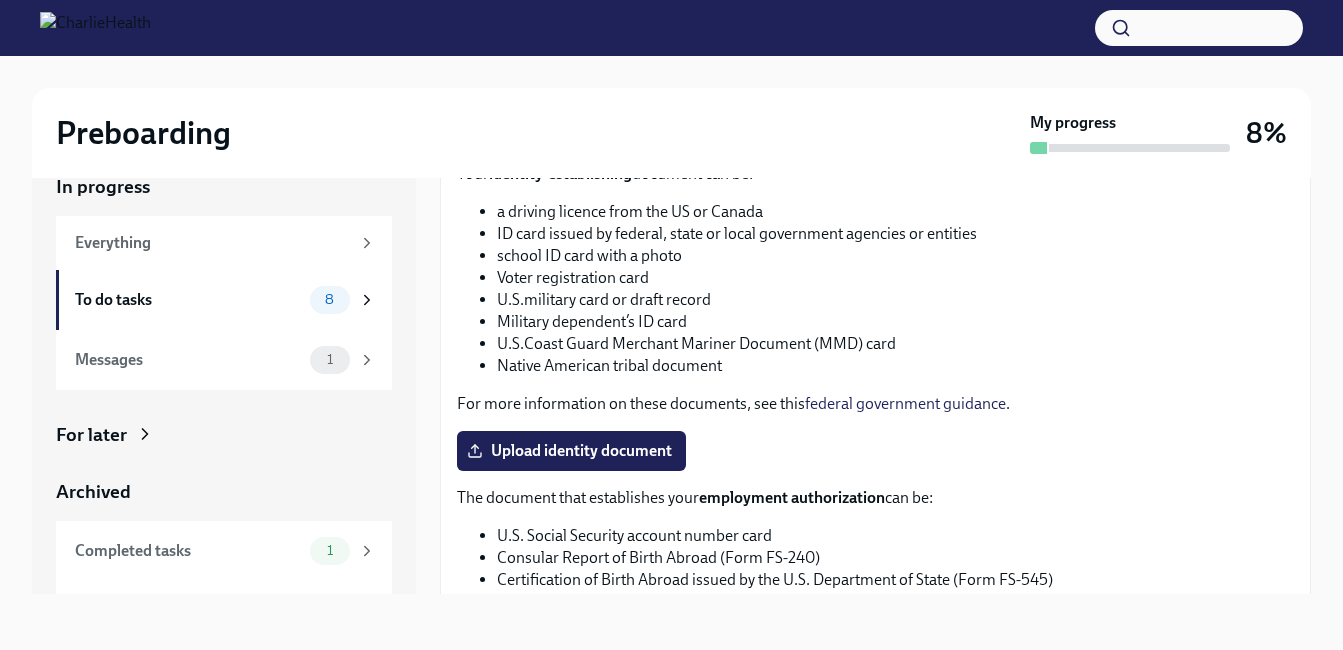 scroll, scrollTop: 761, scrollLeft: 0, axis: vertical 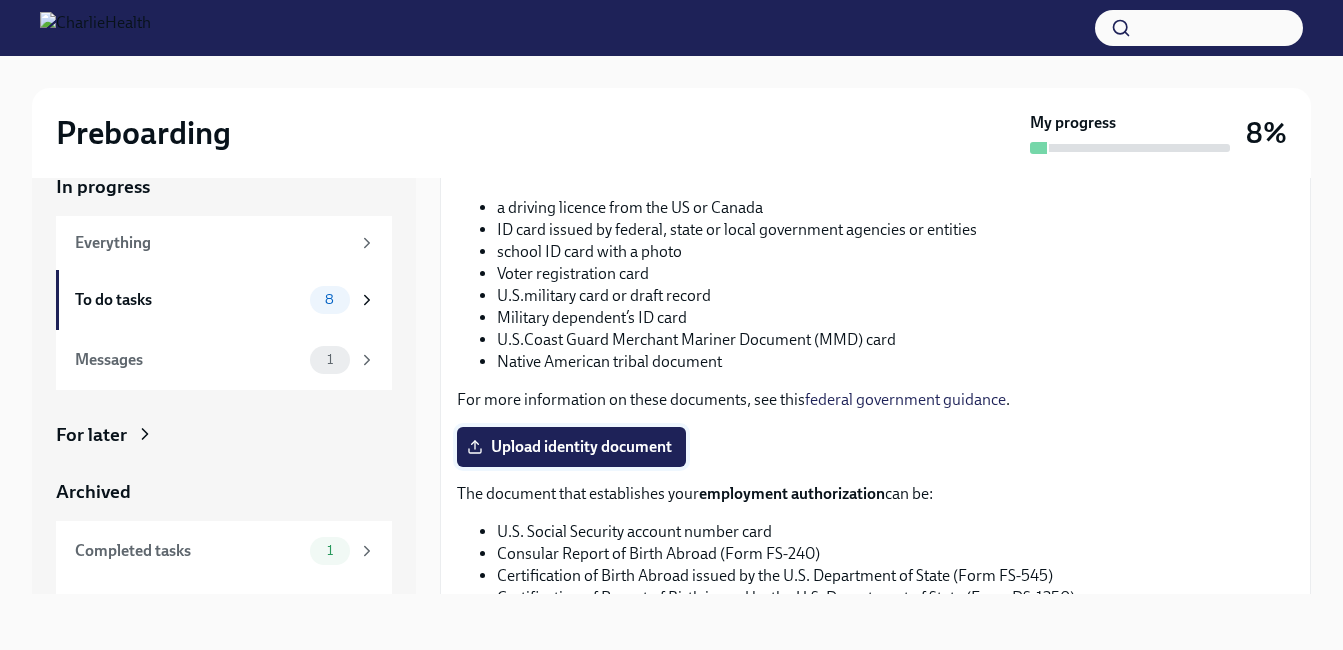 click on "Upload identity document" at bounding box center (571, 447) 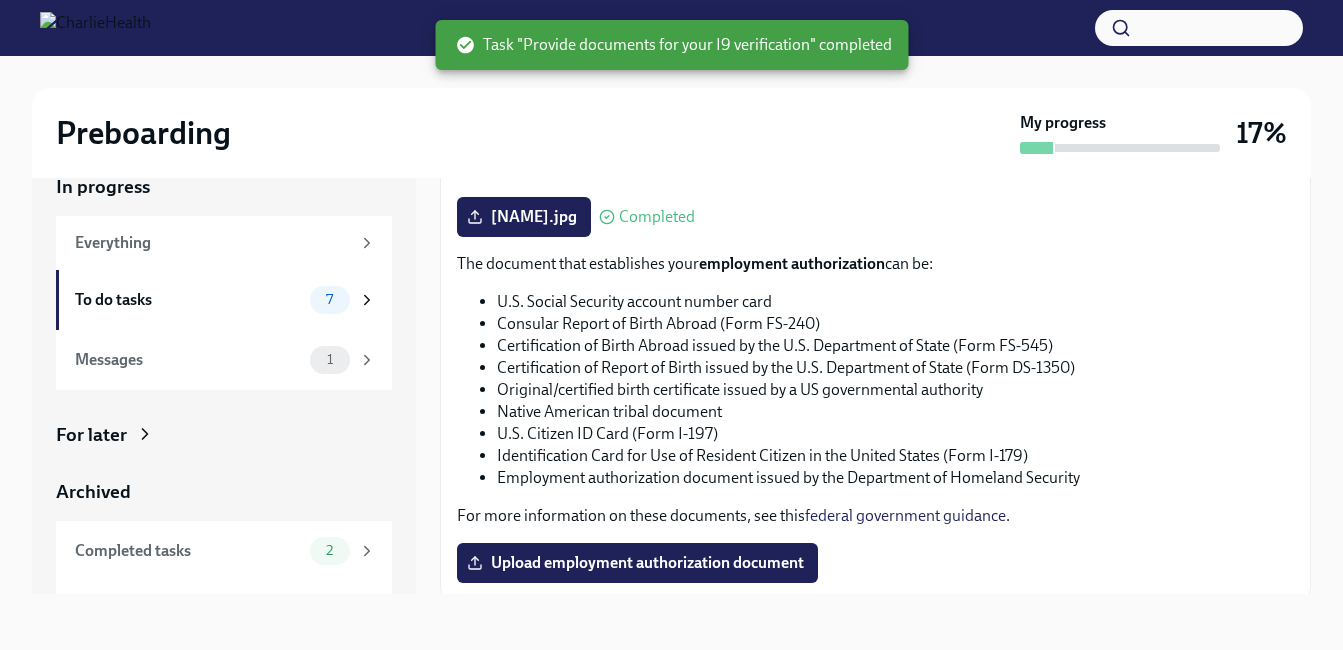 scroll, scrollTop: 1061, scrollLeft: 0, axis: vertical 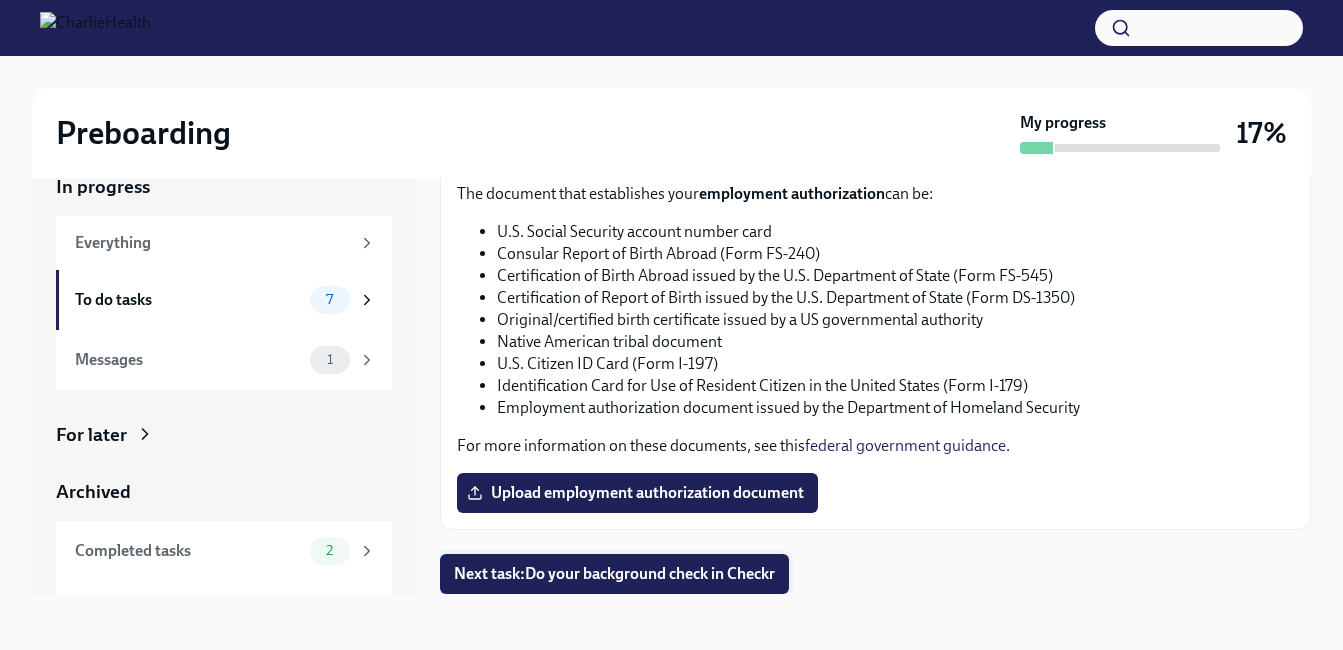 click on "Next task :  Do your background check in Checkr" at bounding box center (614, 574) 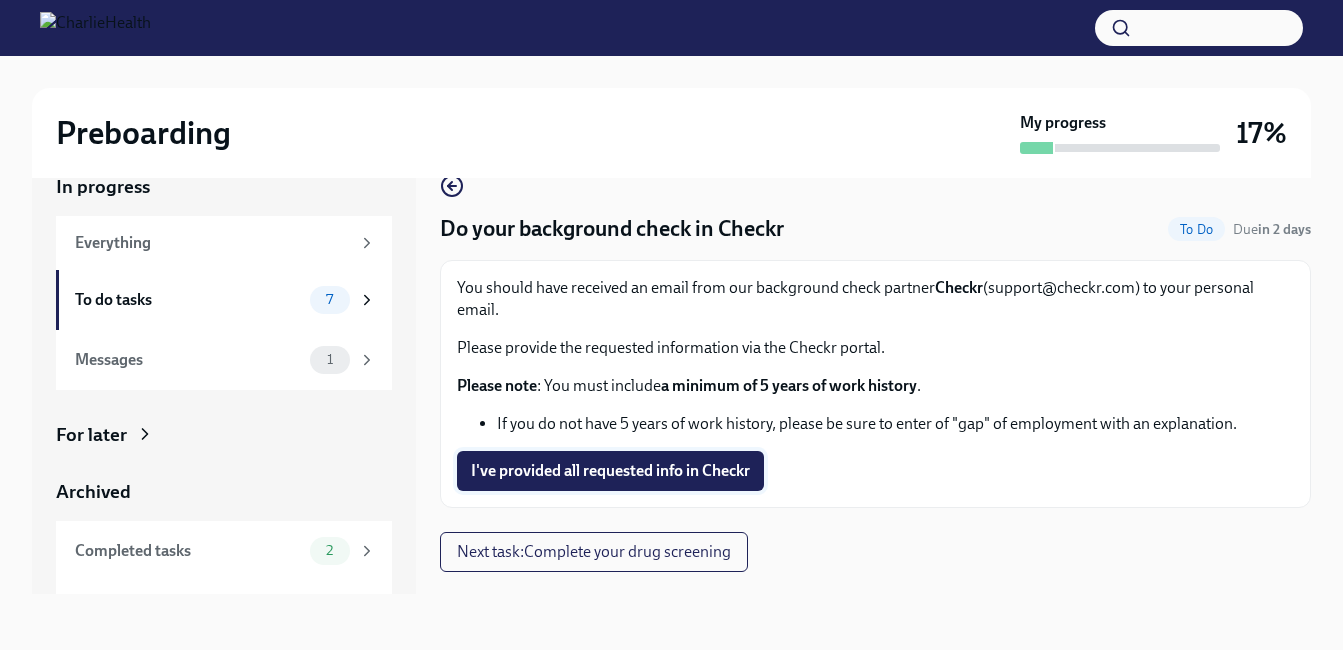 click on "I've provided all requested info in Checkr" at bounding box center [610, 471] 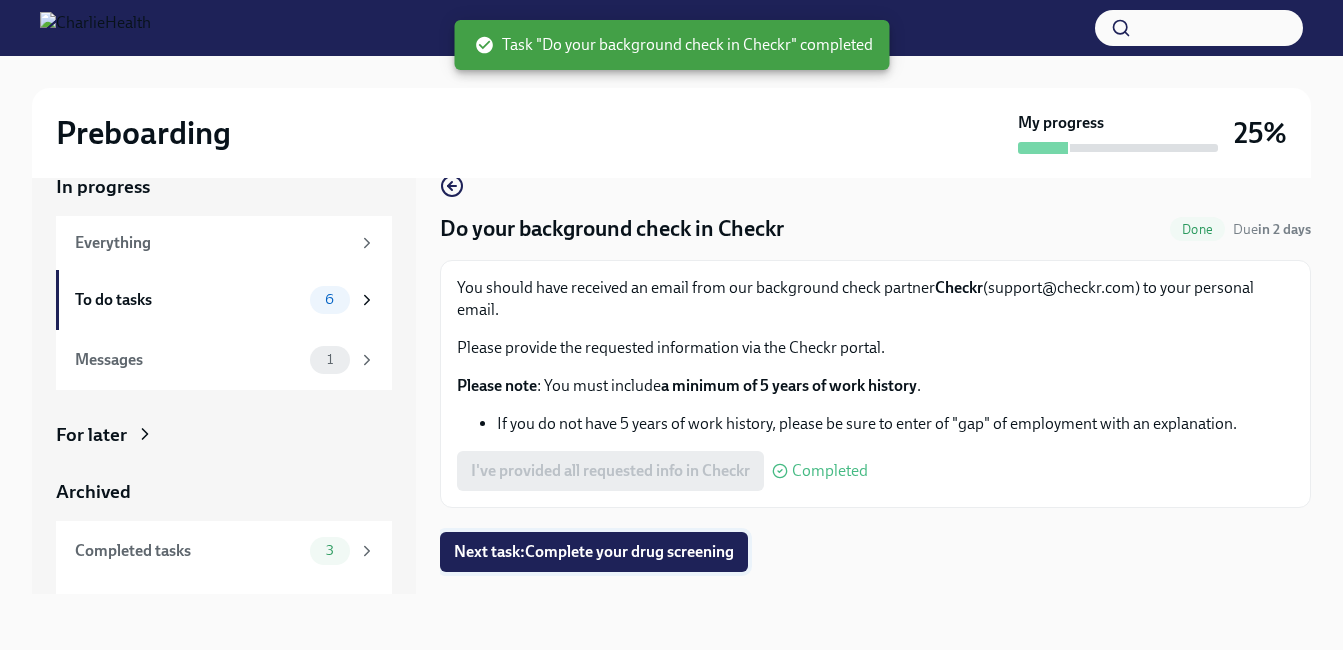 click on "Next task :  Complete your drug screening" at bounding box center (594, 552) 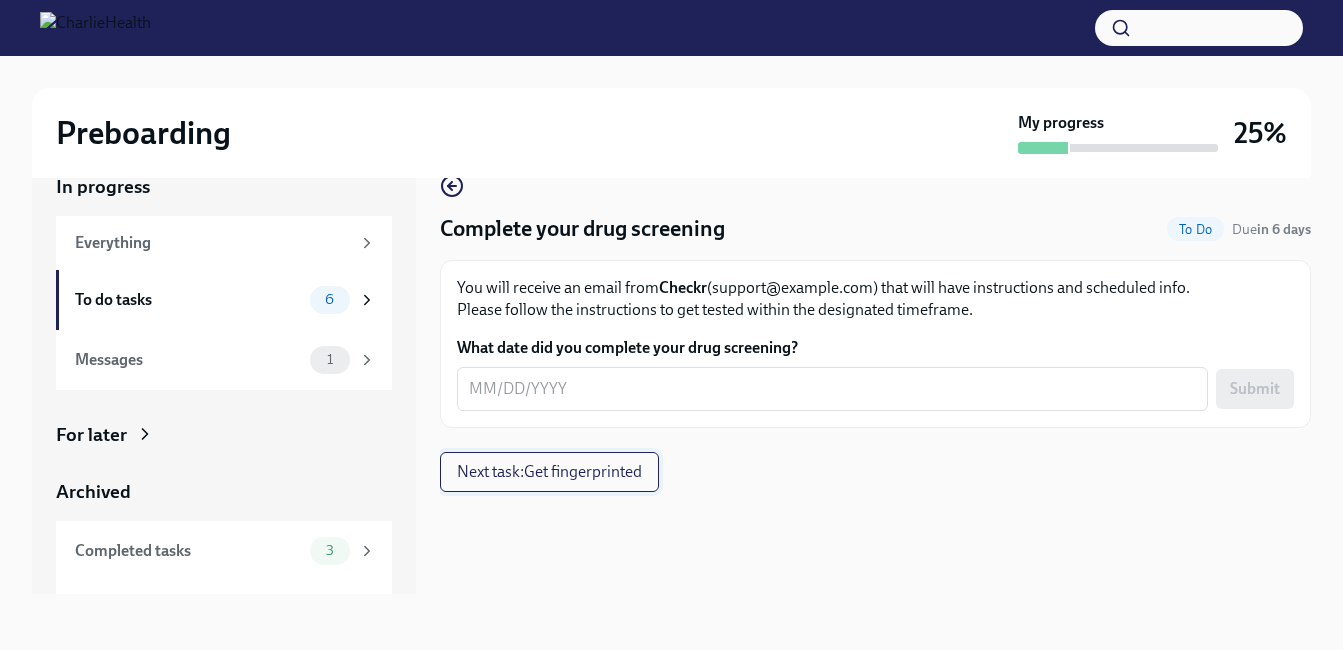 click on "Next task :  Get fingerprinted" at bounding box center [549, 472] 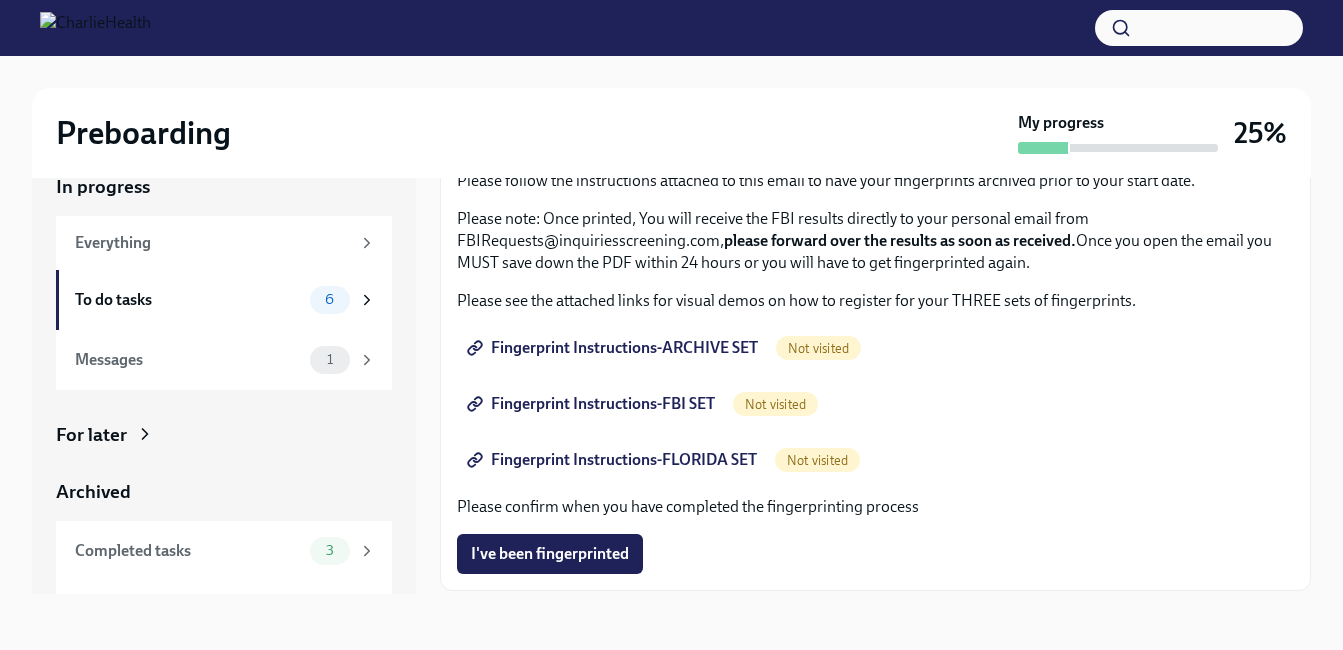 scroll, scrollTop: 200, scrollLeft: 0, axis: vertical 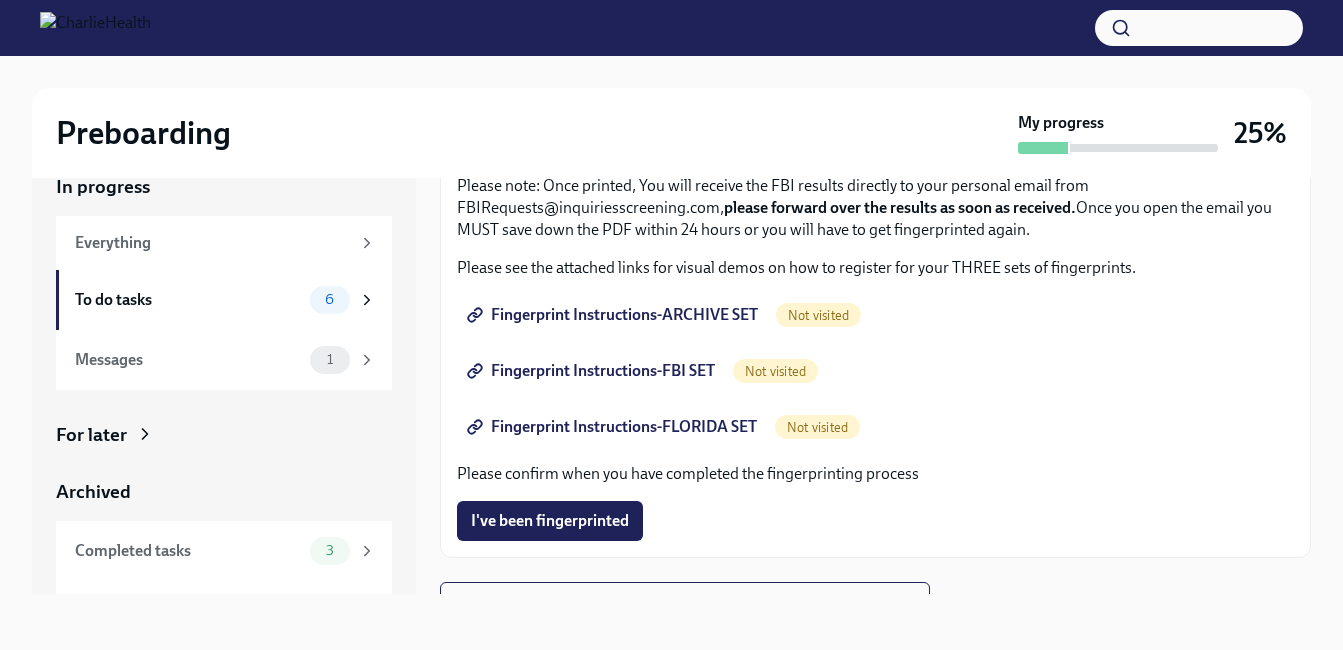 click on "Fingerprint Instructions-ARCHIVE SET" at bounding box center (614, 315) 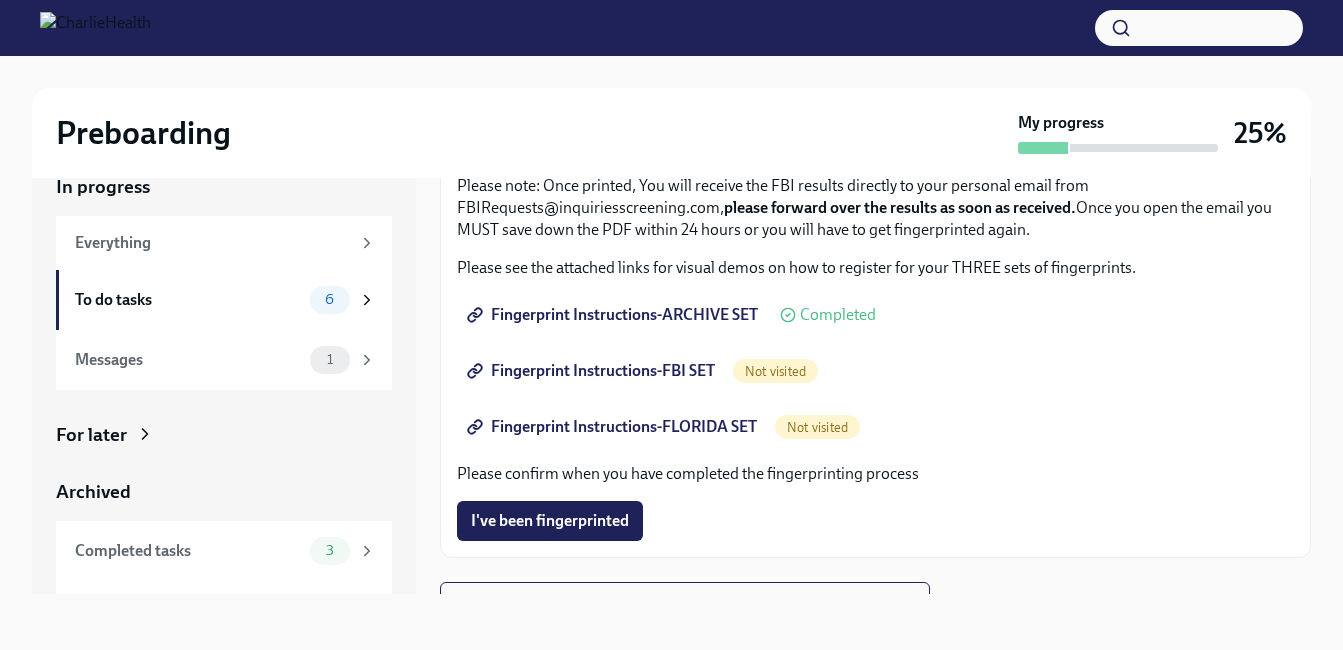 click on "Fingerprint Instructions-FBI SET" at bounding box center (593, 371) 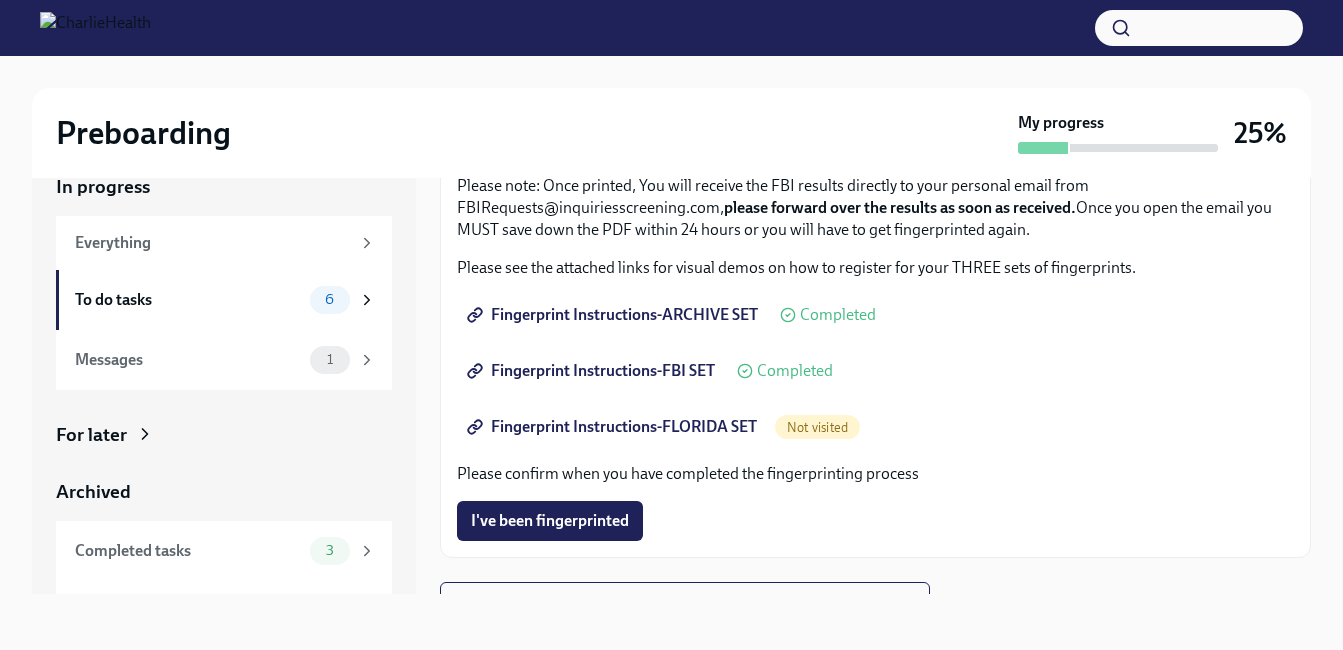 click on "Fingerprint Instructions-FLORIDA SET" at bounding box center (614, 427) 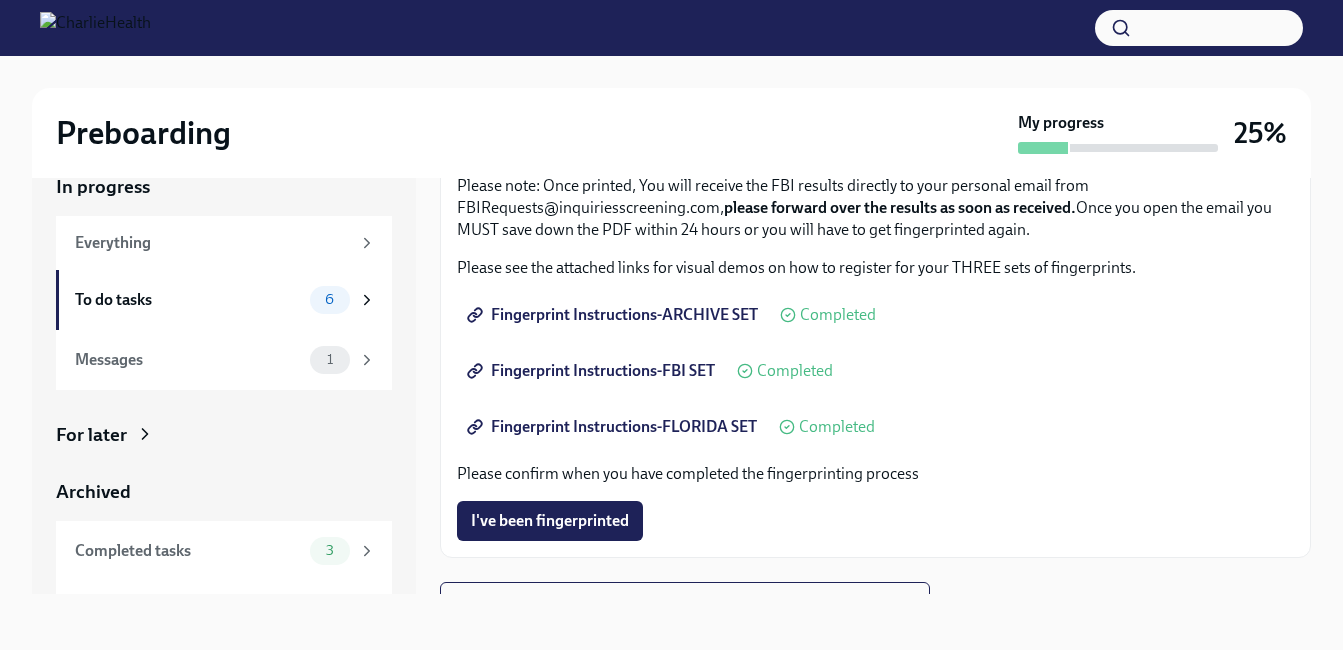 scroll, scrollTop: 228, scrollLeft: 0, axis: vertical 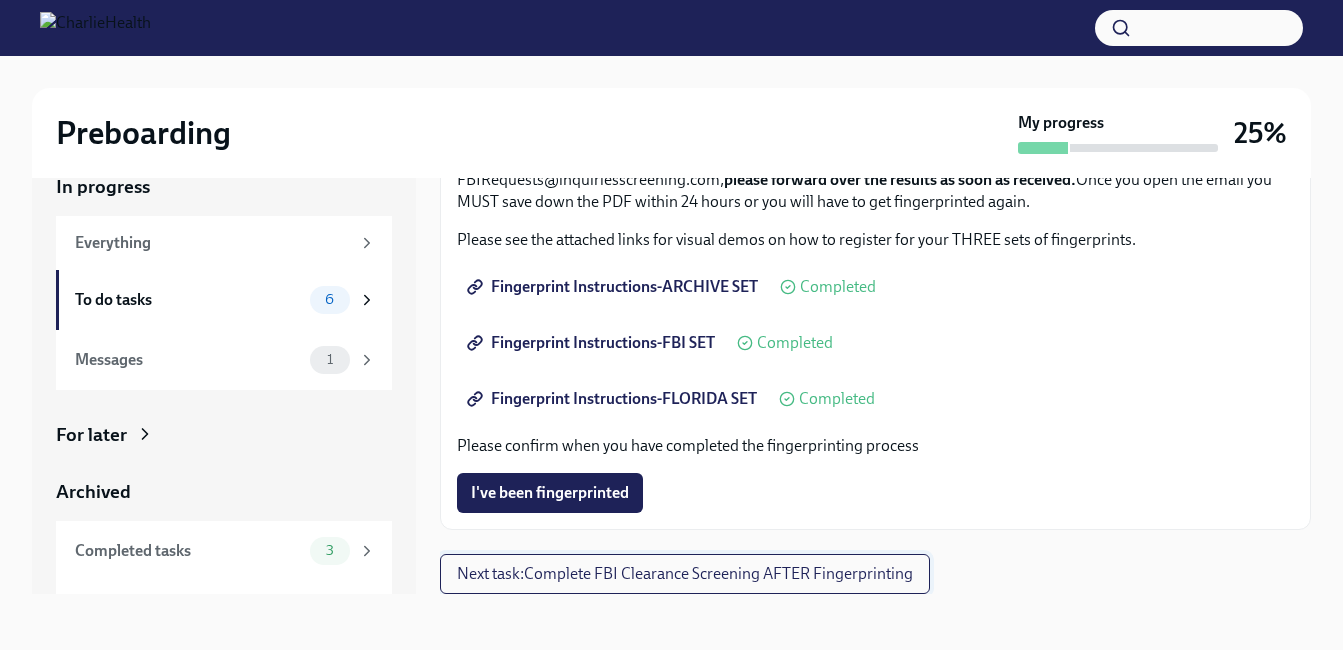 click on "Next task :  Complete FBI Clearance Screening AFTER Fingerprinting" at bounding box center [685, 574] 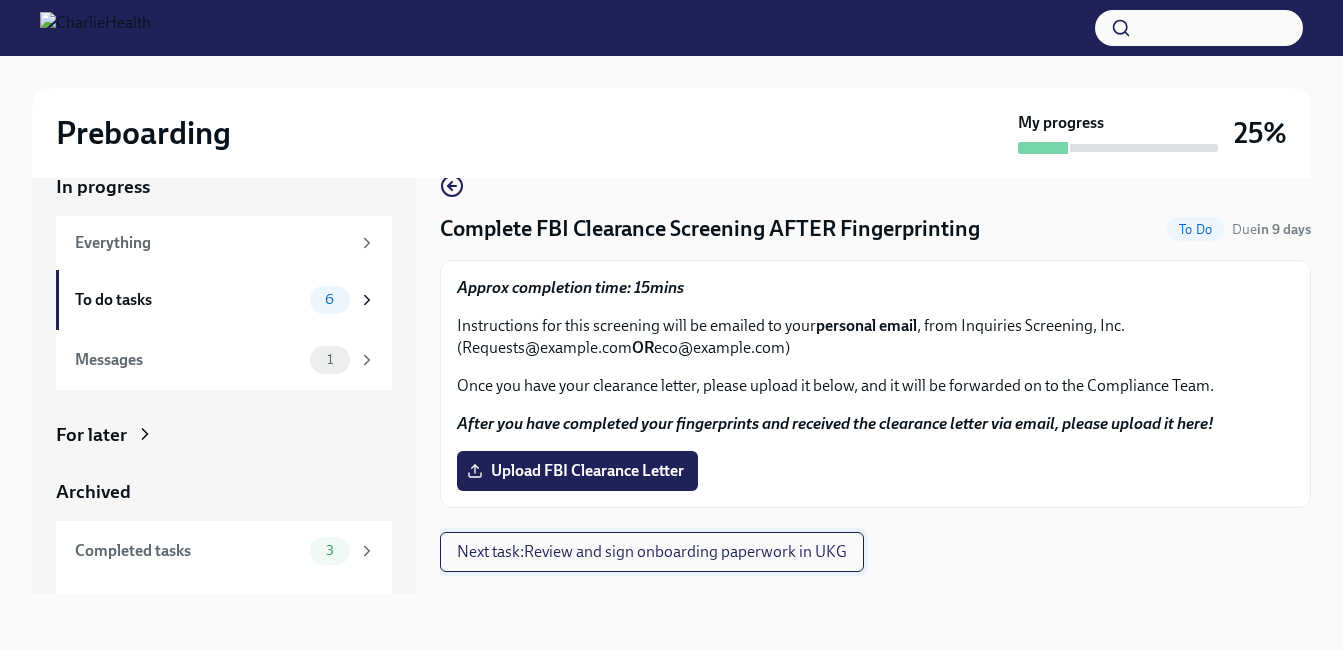 scroll, scrollTop: 0, scrollLeft: 0, axis: both 